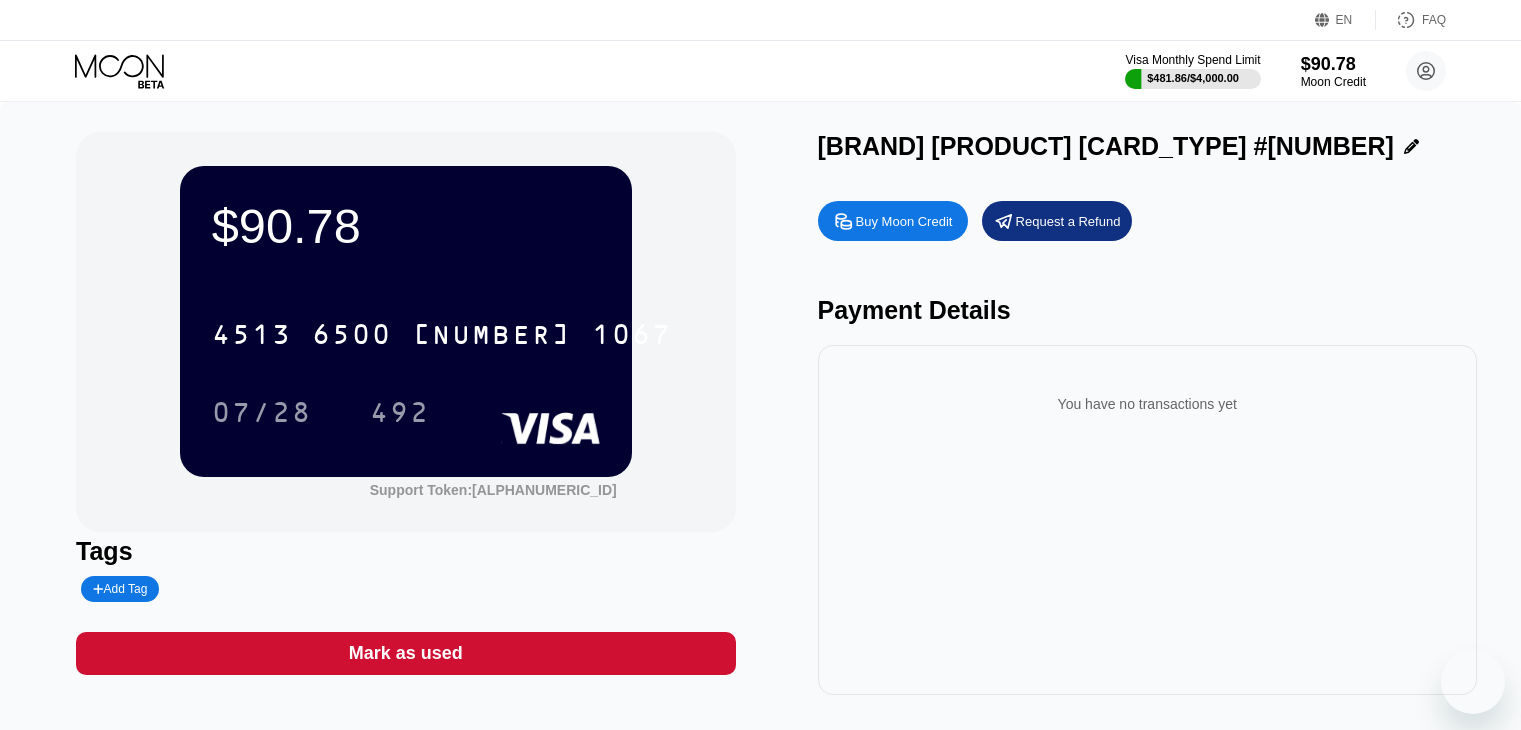 scroll, scrollTop: 0, scrollLeft: 0, axis: both 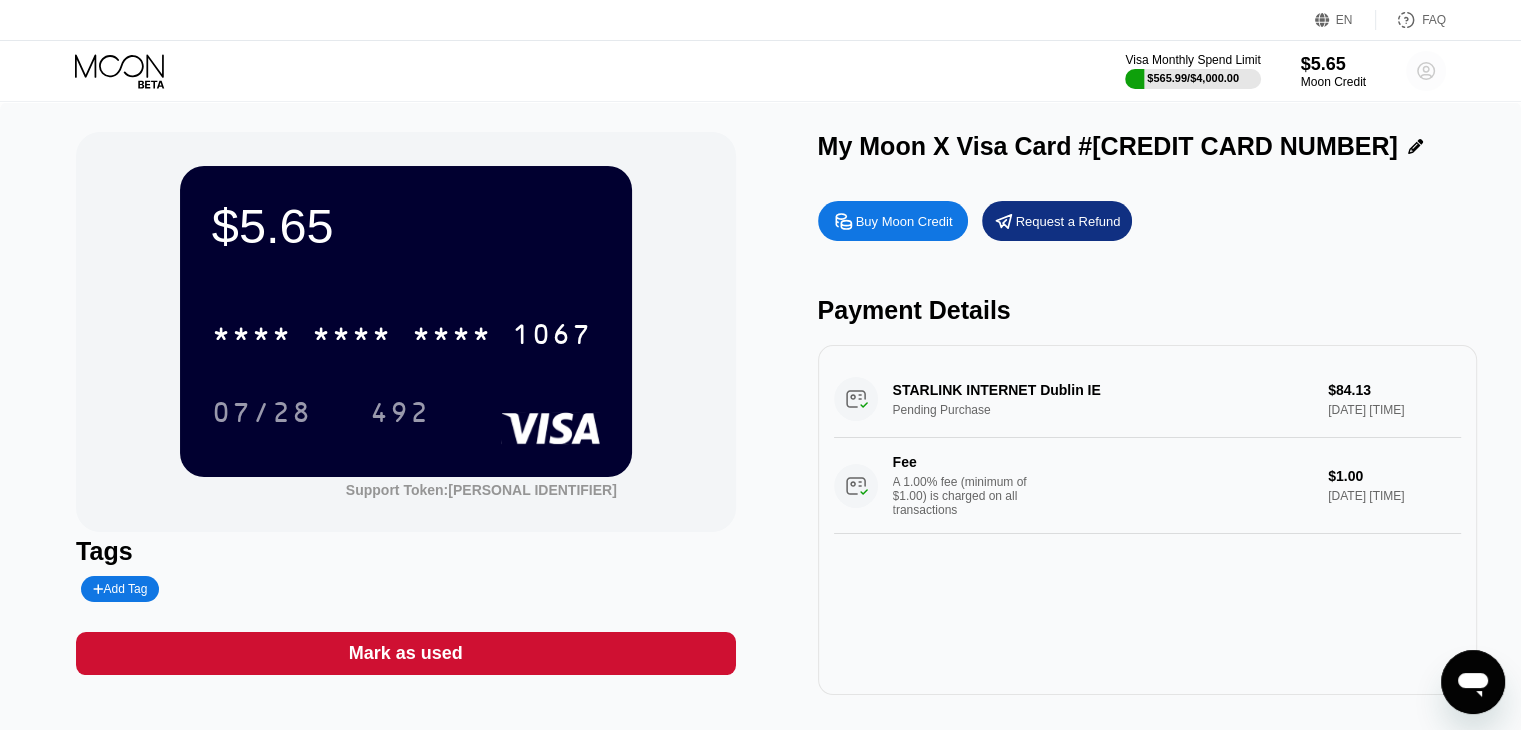 click 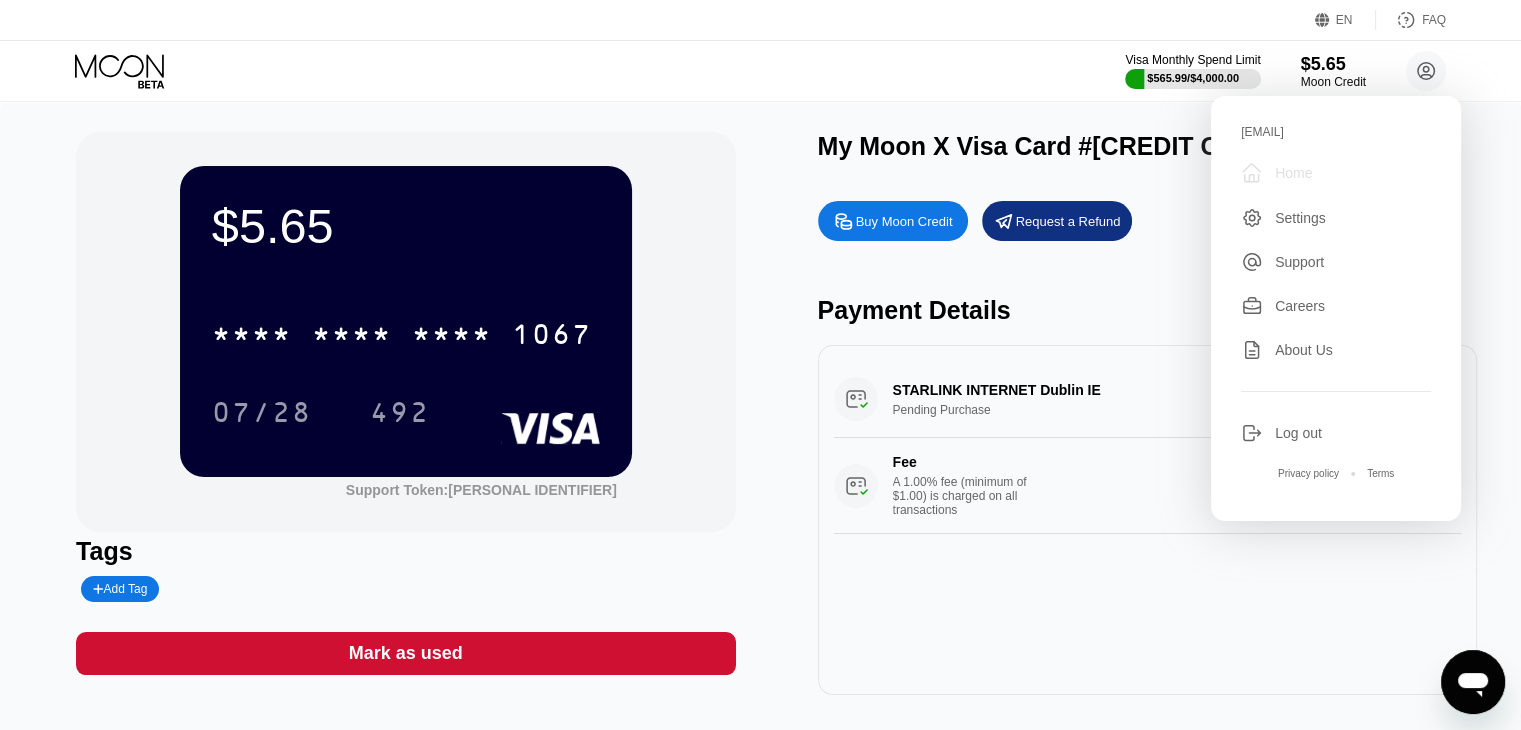 click on "Home" at bounding box center [1293, 173] 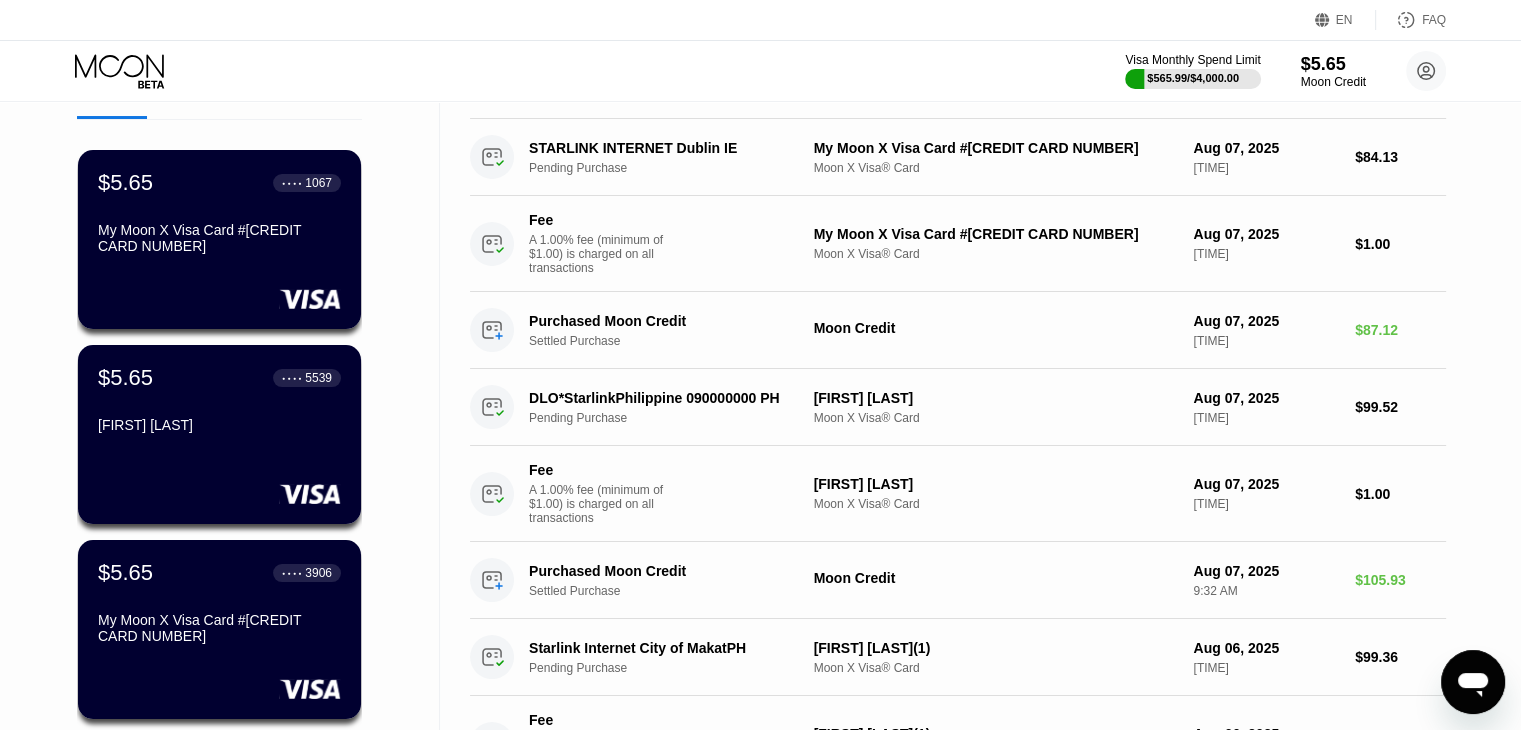scroll, scrollTop: 0, scrollLeft: 0, axis: both 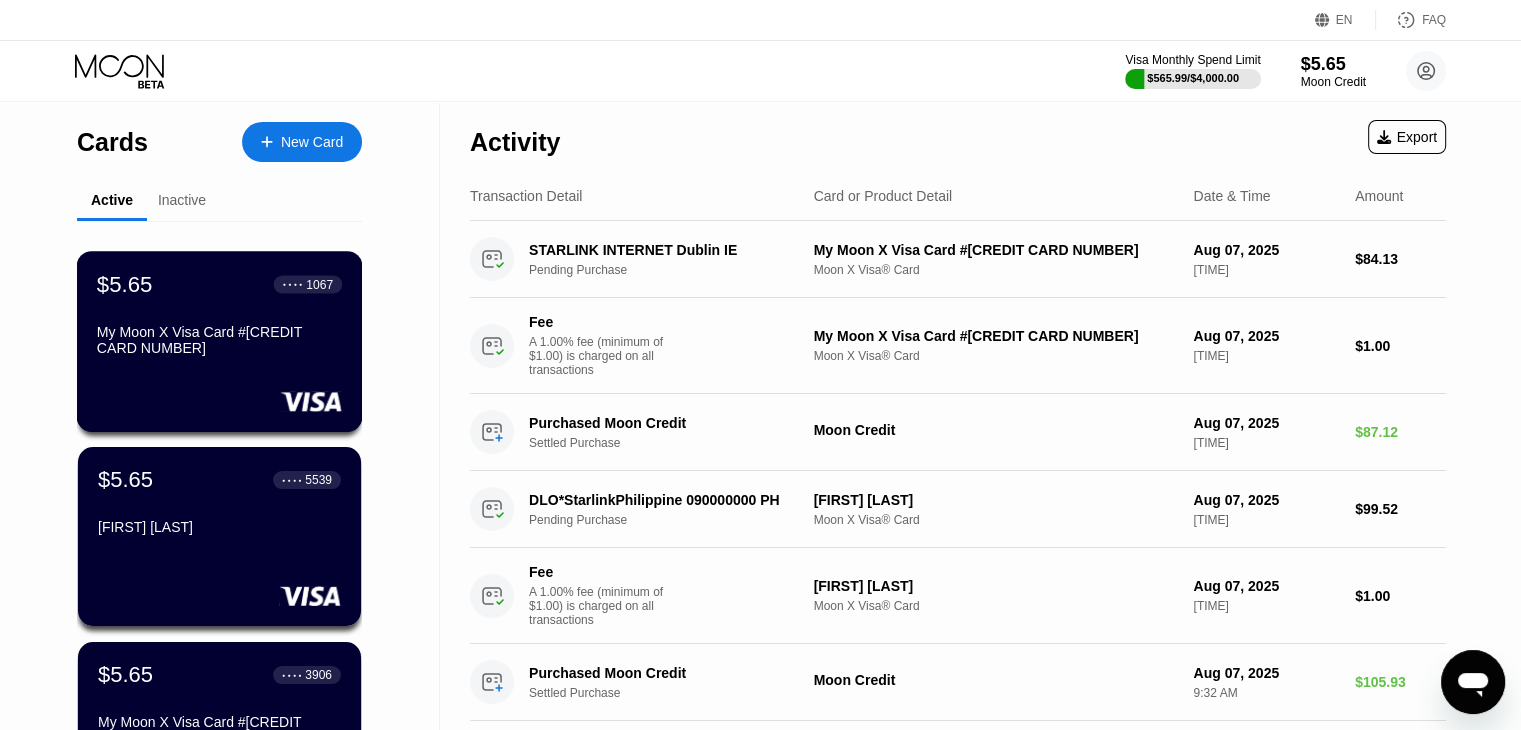 click on "$5.65 ● ● ● ● 1067 My Moon X Visa Card #31" at bounding box center [220, 341] 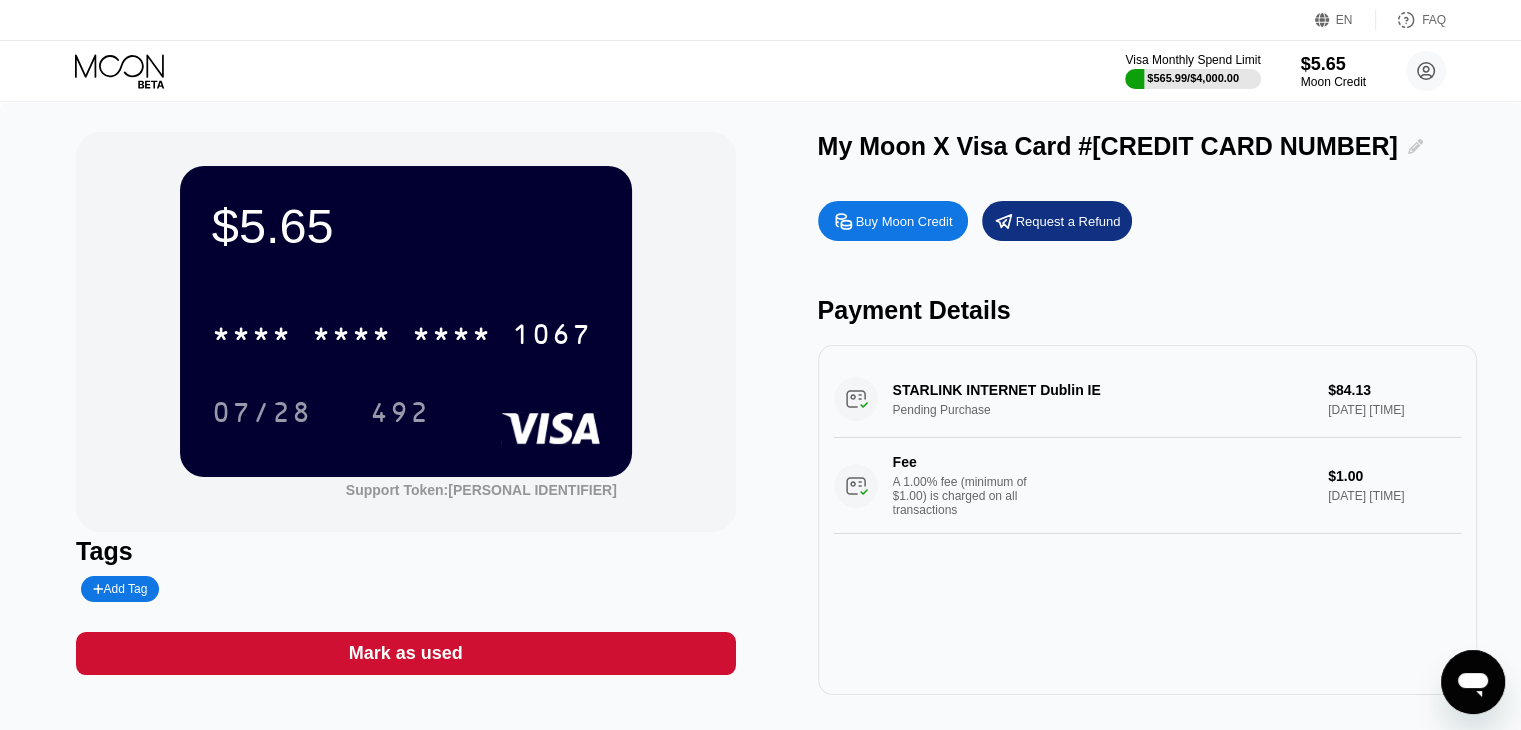 click at bounding box center [1410, 146] 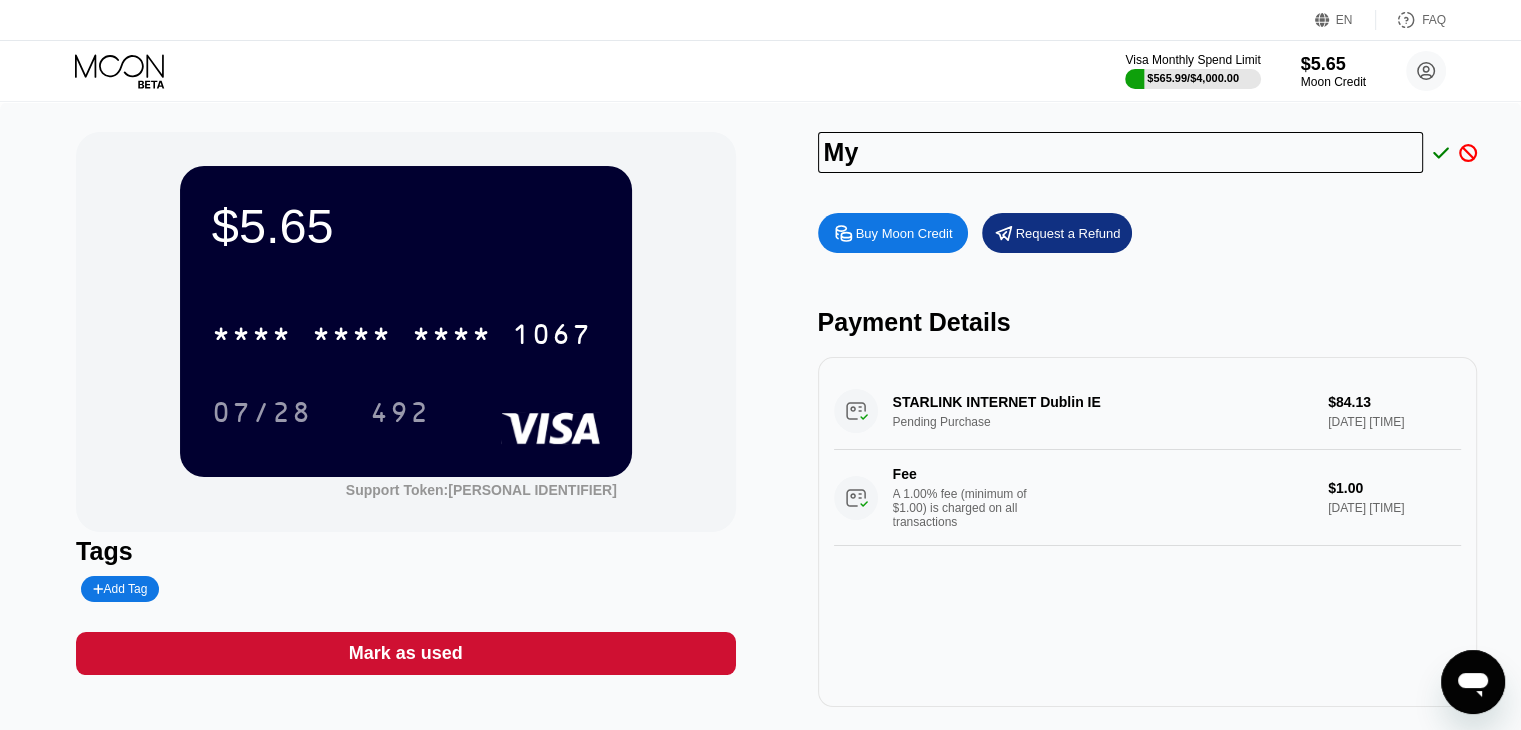 type on "M" 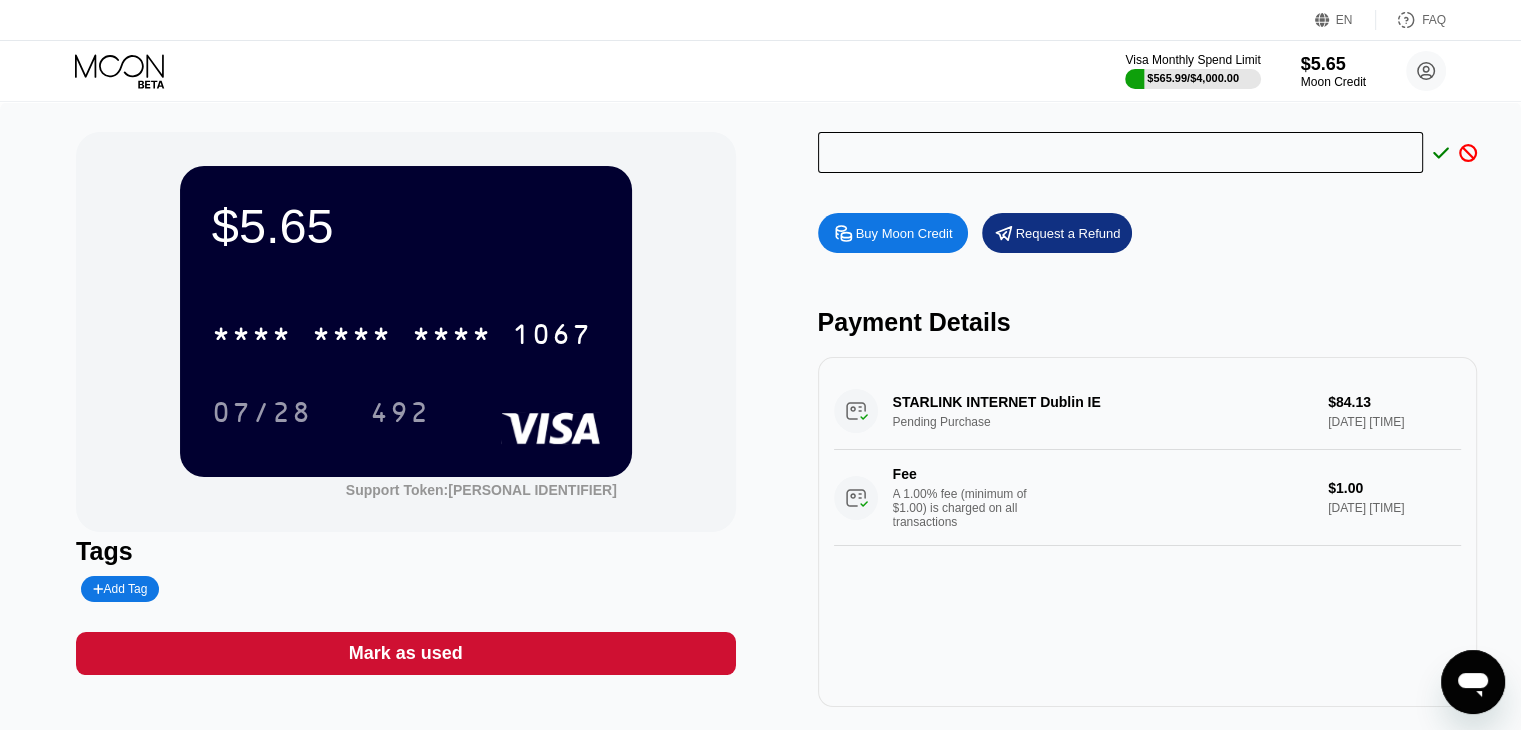 type on "A" 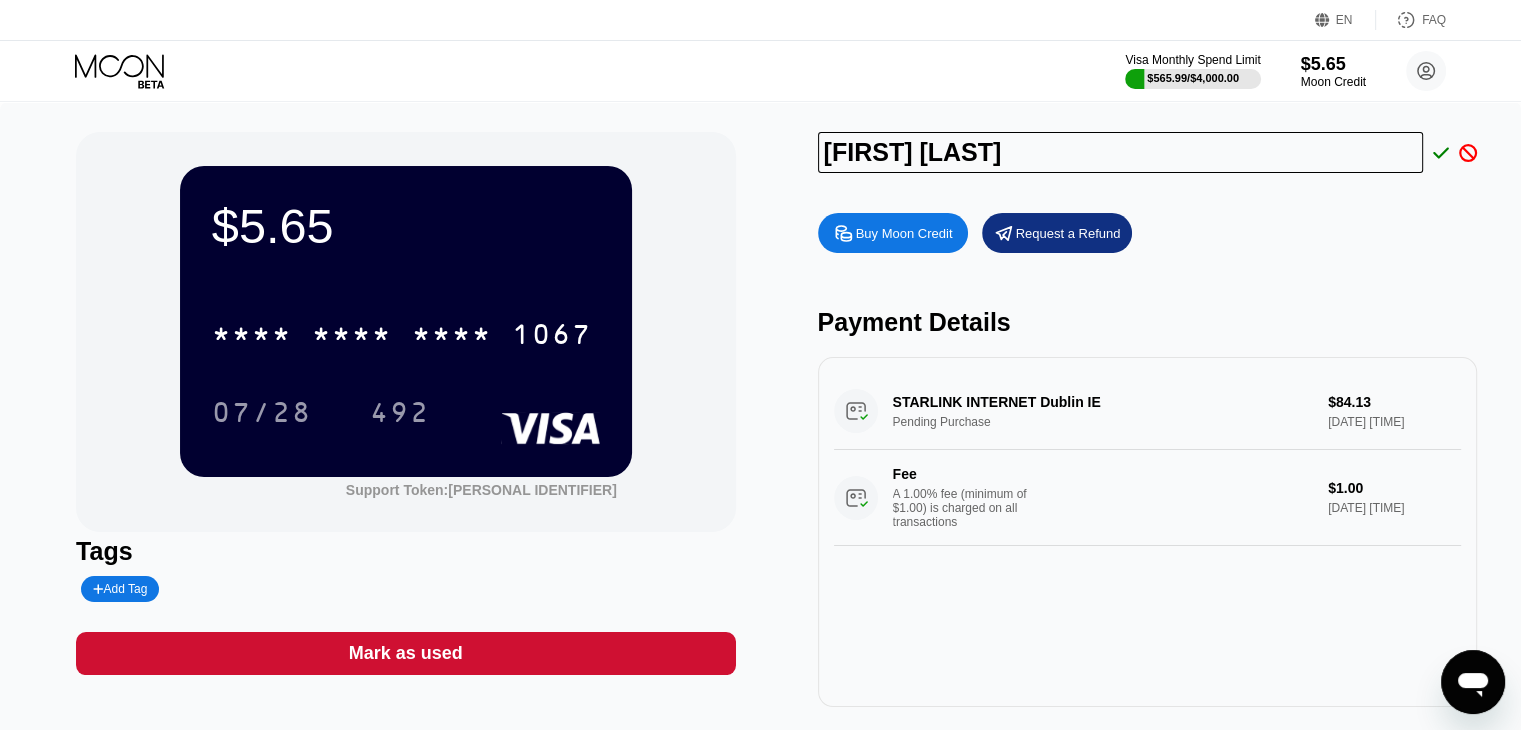 type on "[FIRST] [LAST]" 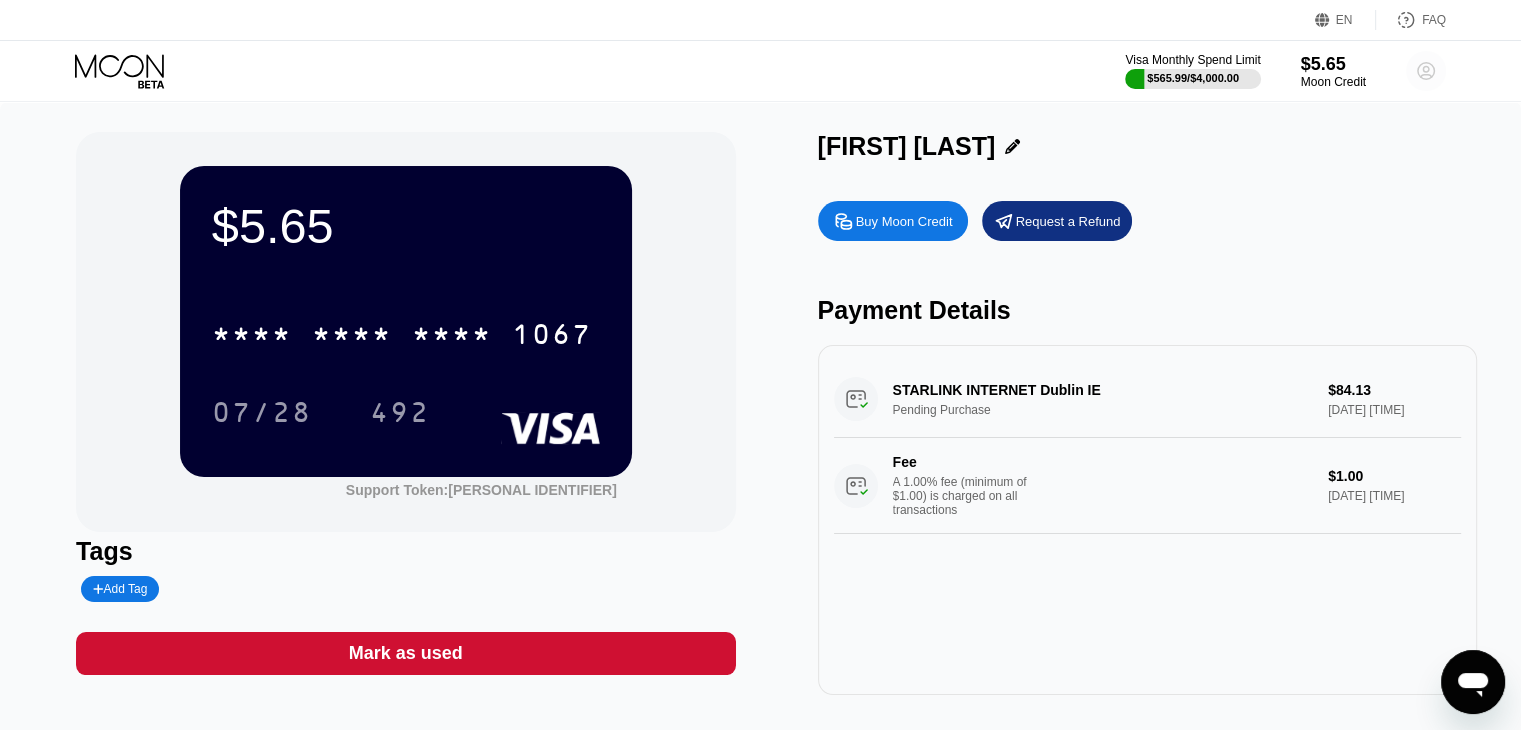 click 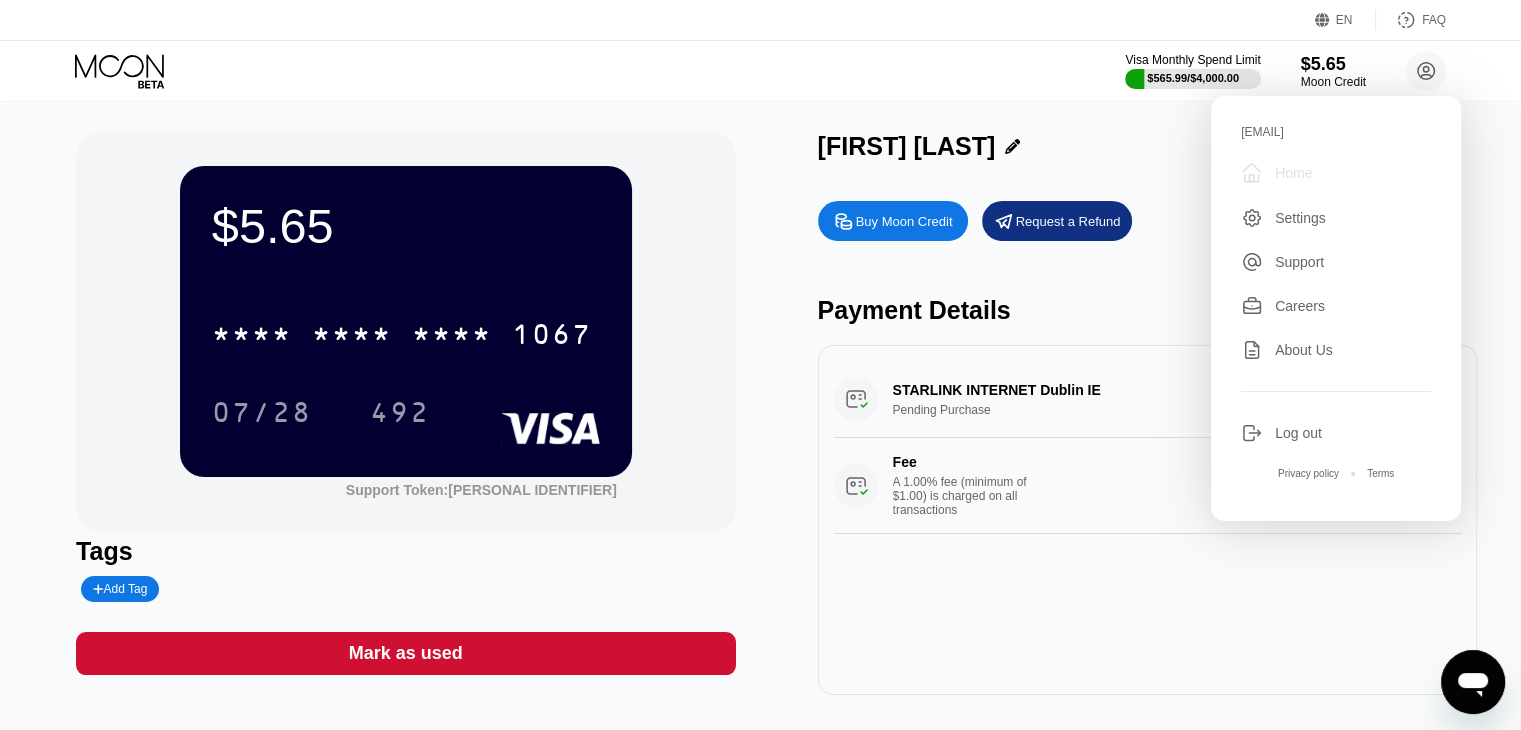 click on "Home" at bounding box center [1293, 173] 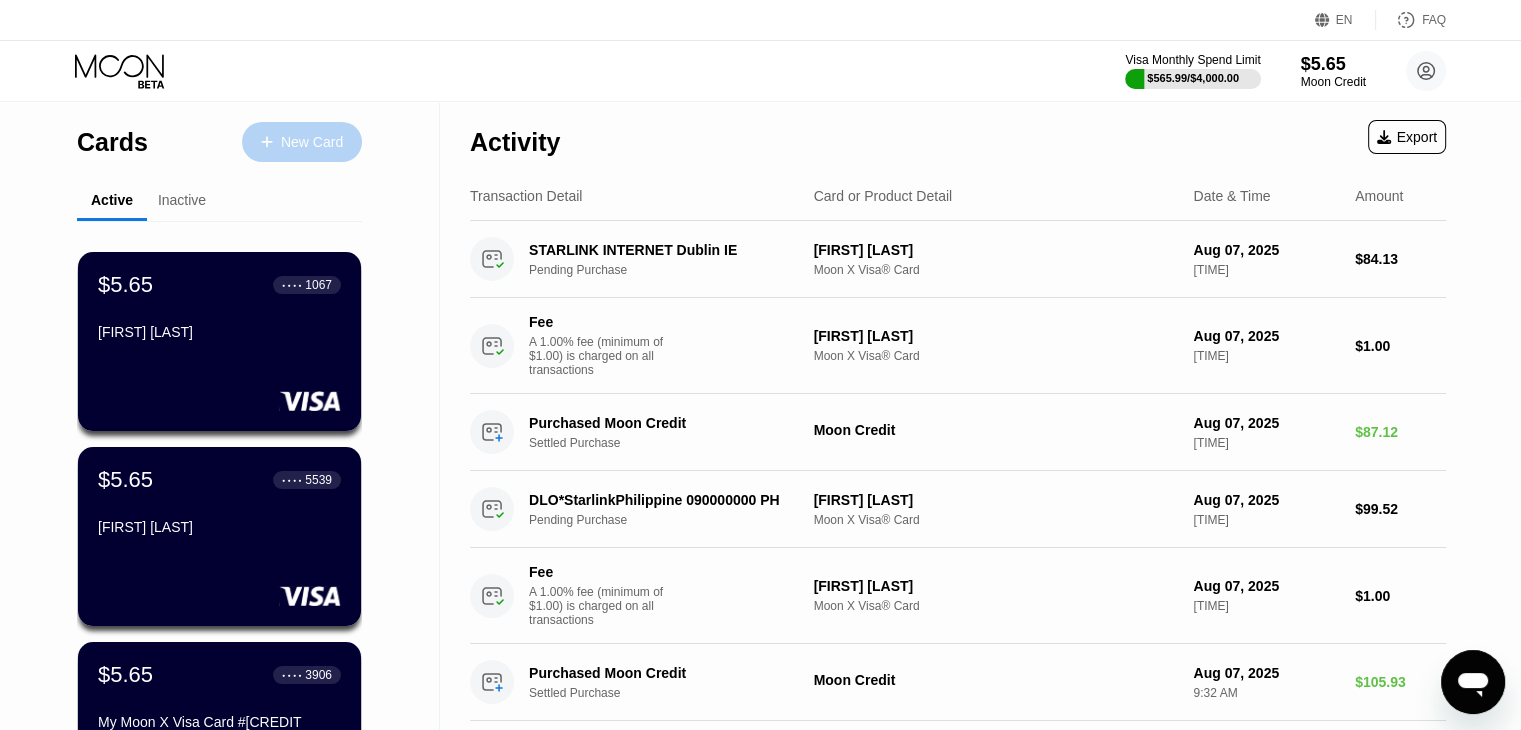 click on "New Card" at bounding box center (302, 142) 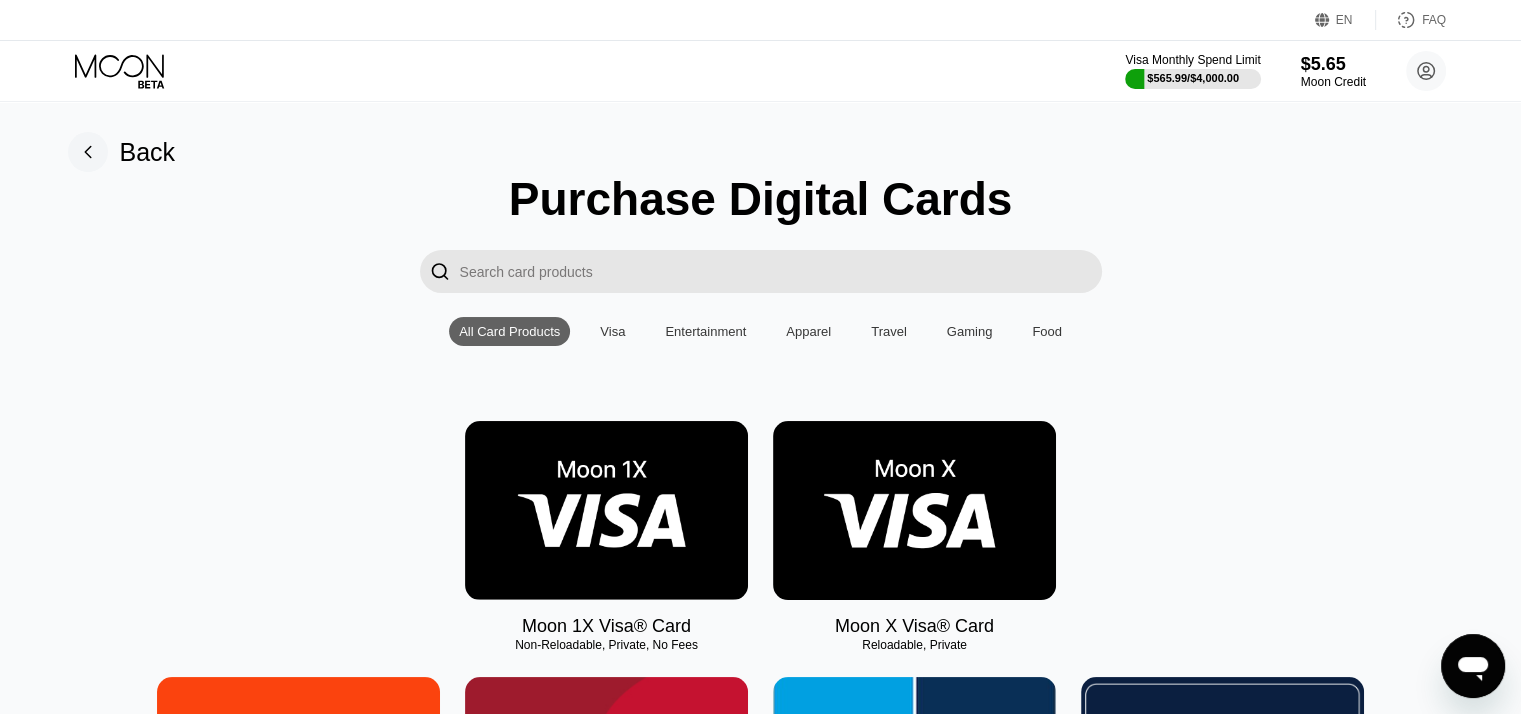 click at bounding box center (914, 510) 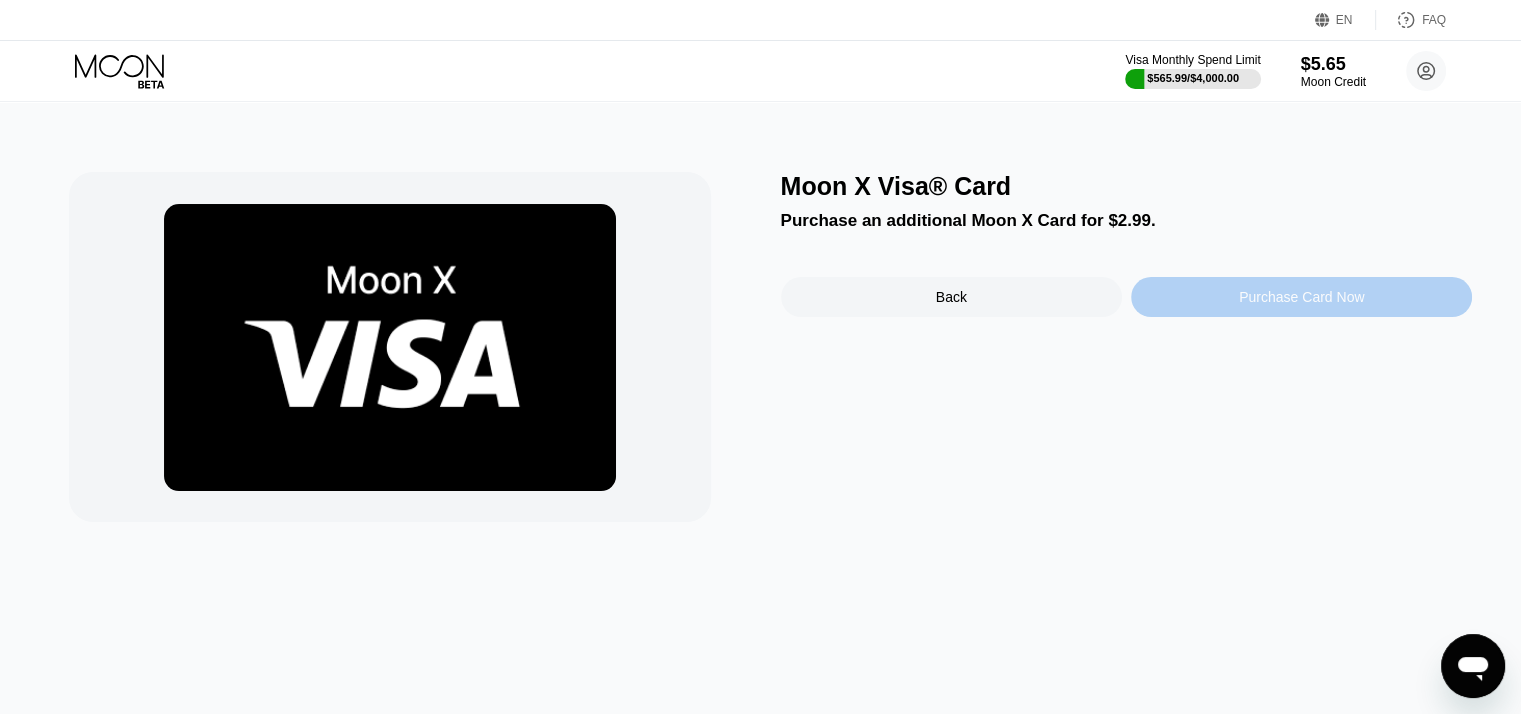 click on "Purchase Card Now" at bounding box center (1301, 297) 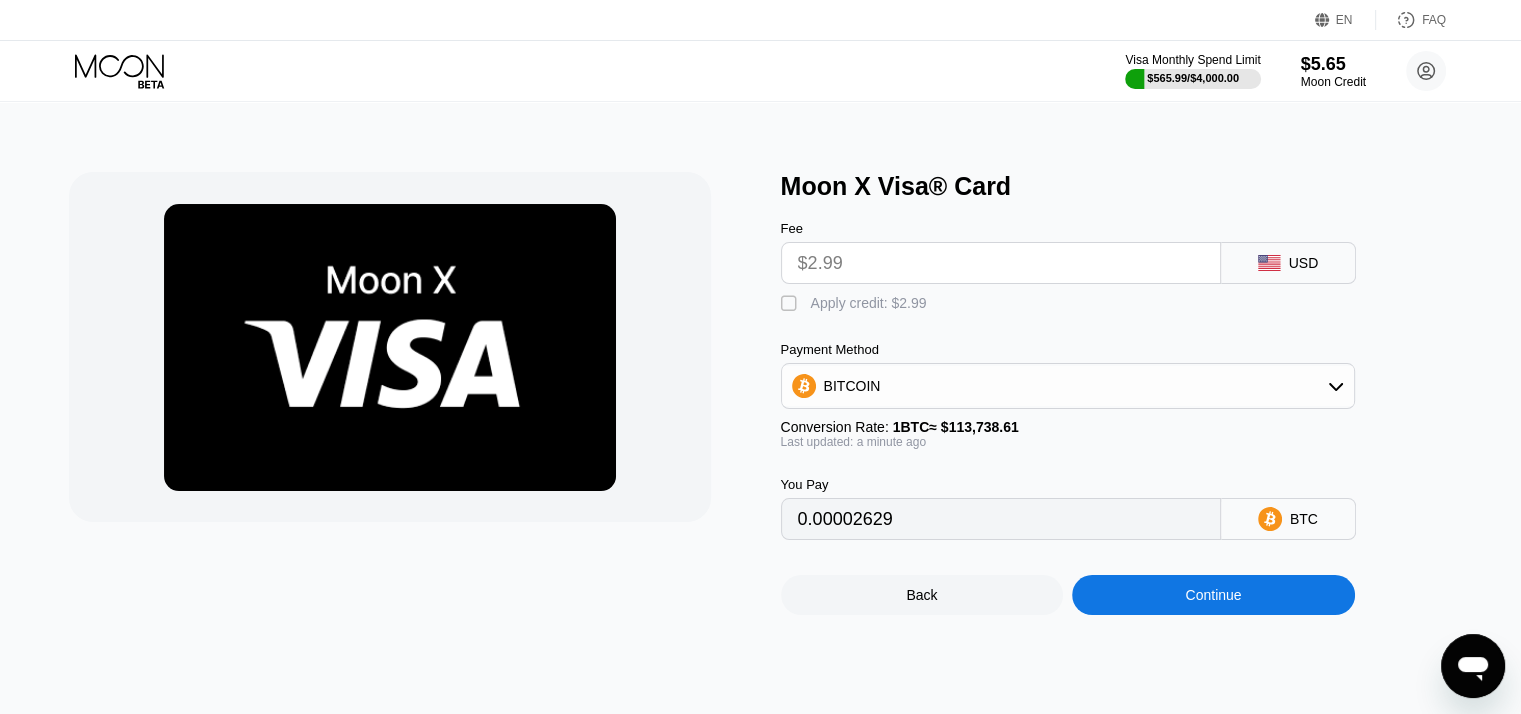 click on "" at bounding box center [791, 304] 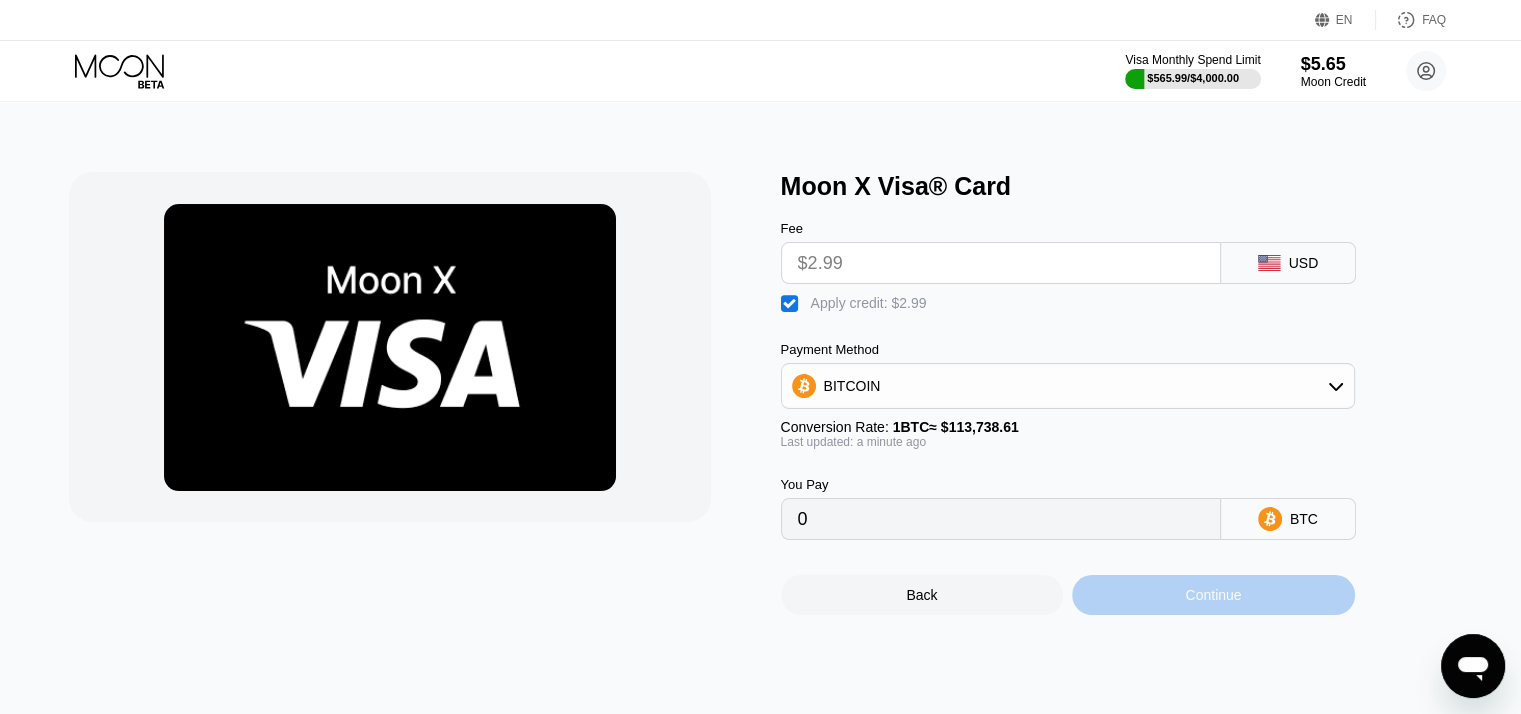 click on "Continue" at bounding box center (1213, 595) 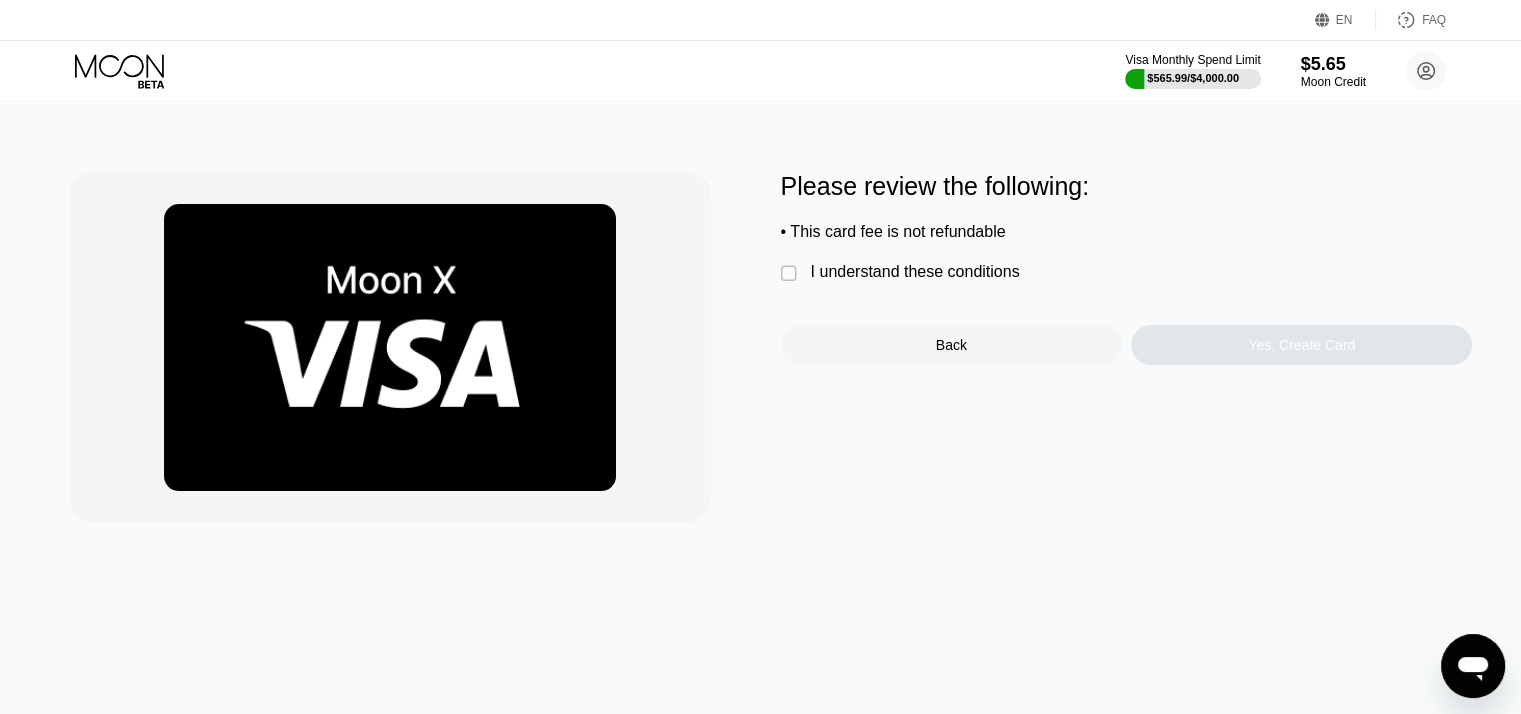 click on "" at bounding box center (791, 274) 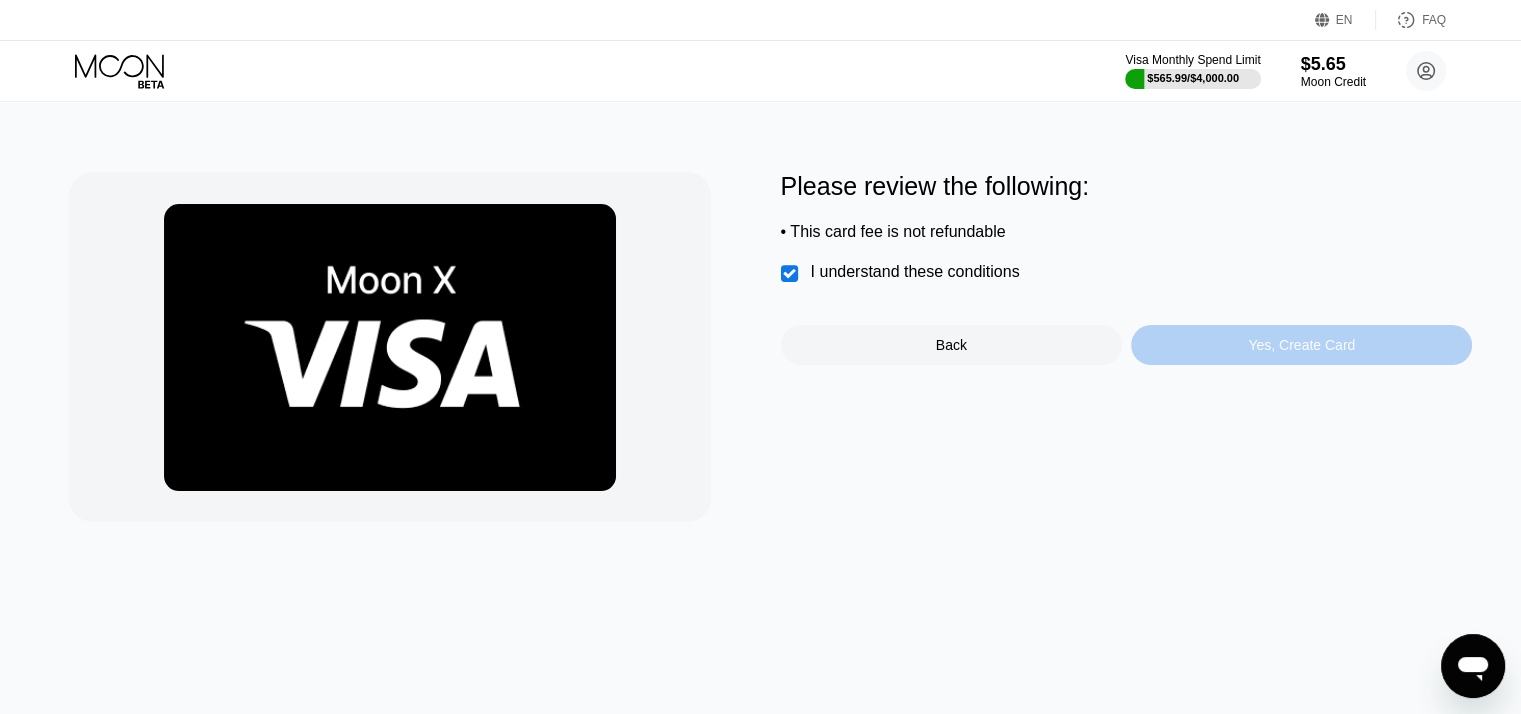 click on "Yes, Create Card" at bounding box center [1301, 345] 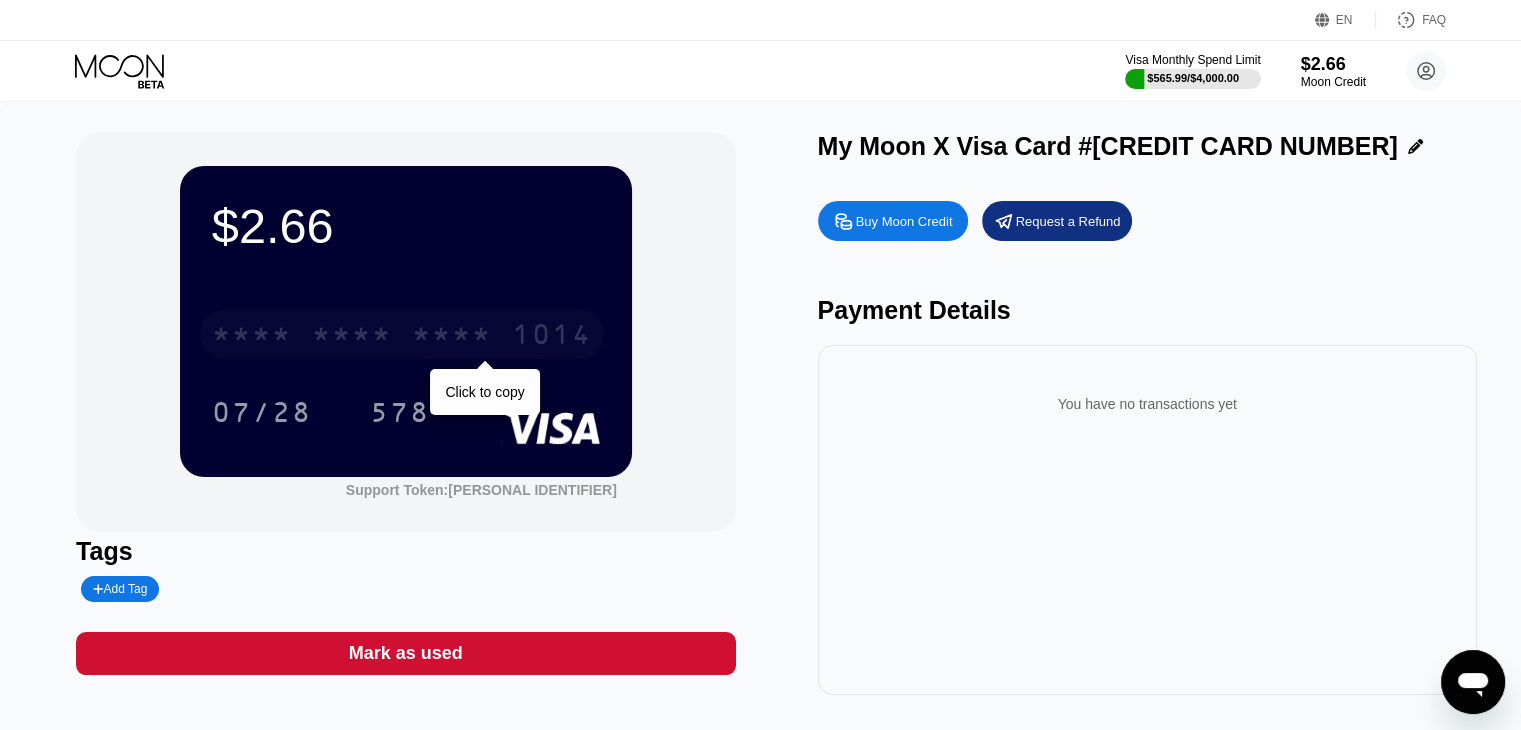 click on "* * * *" at bounding box center (452, 337) 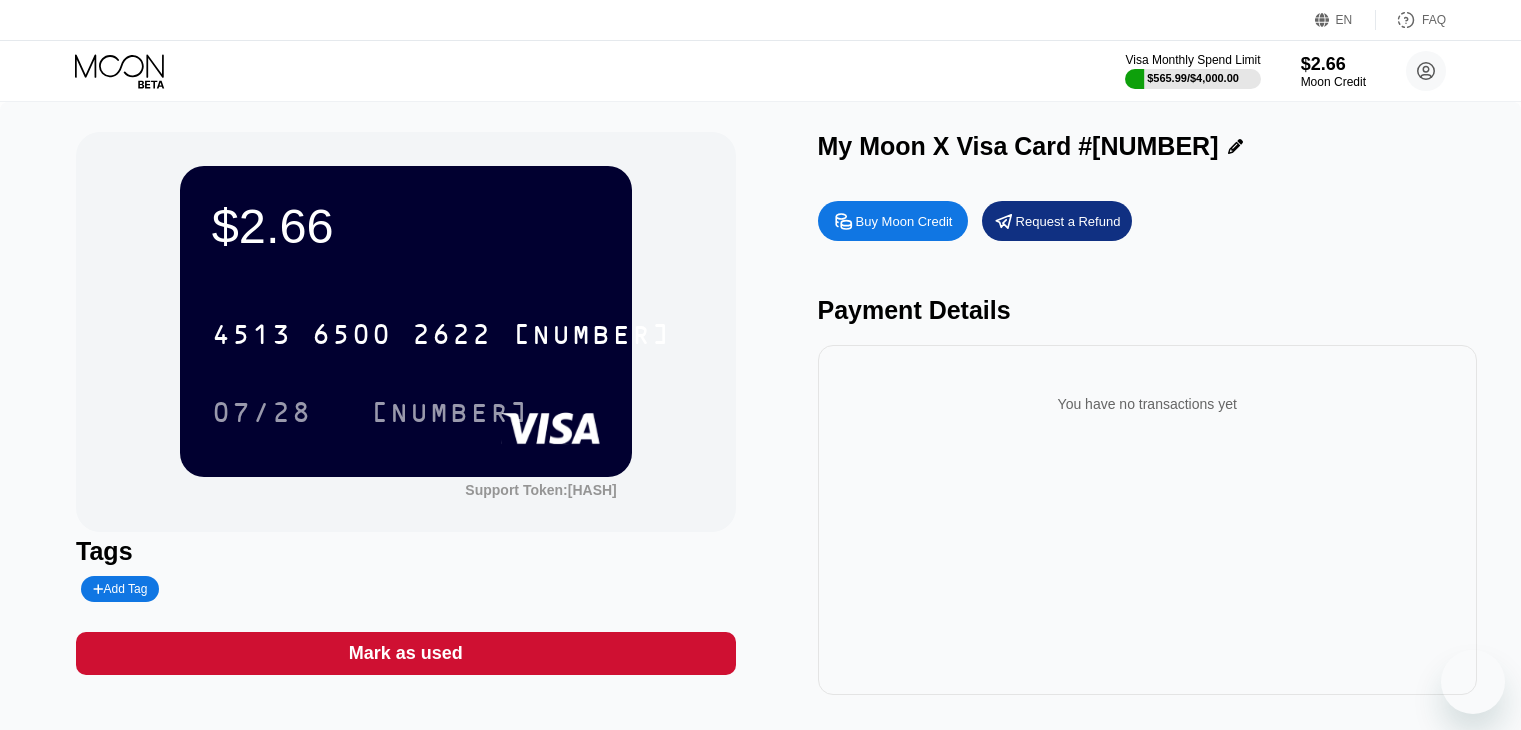 scroll, scrollTop: 0, scrollLeft: 0, axis: both 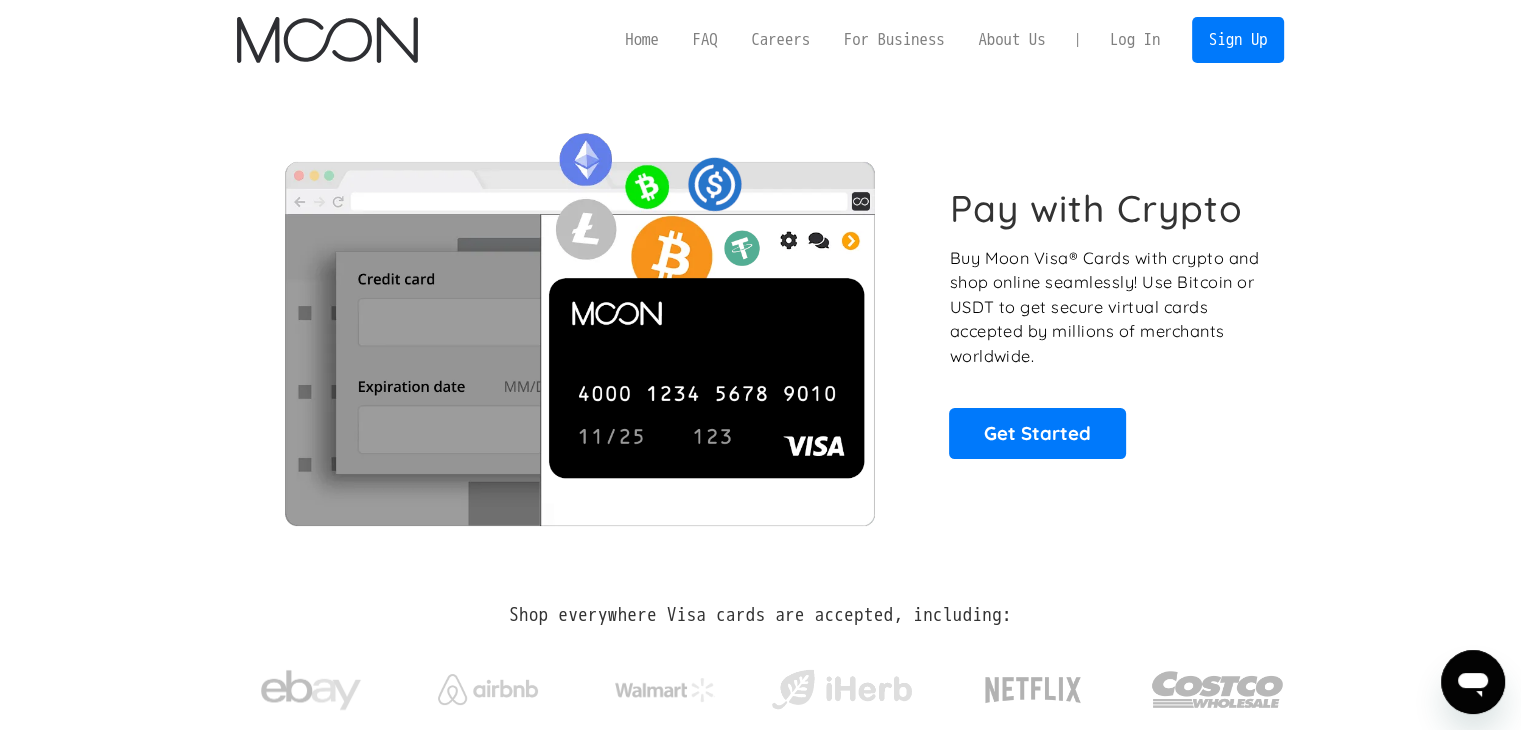 click on "Log In" at bounding box center (1135, 40) 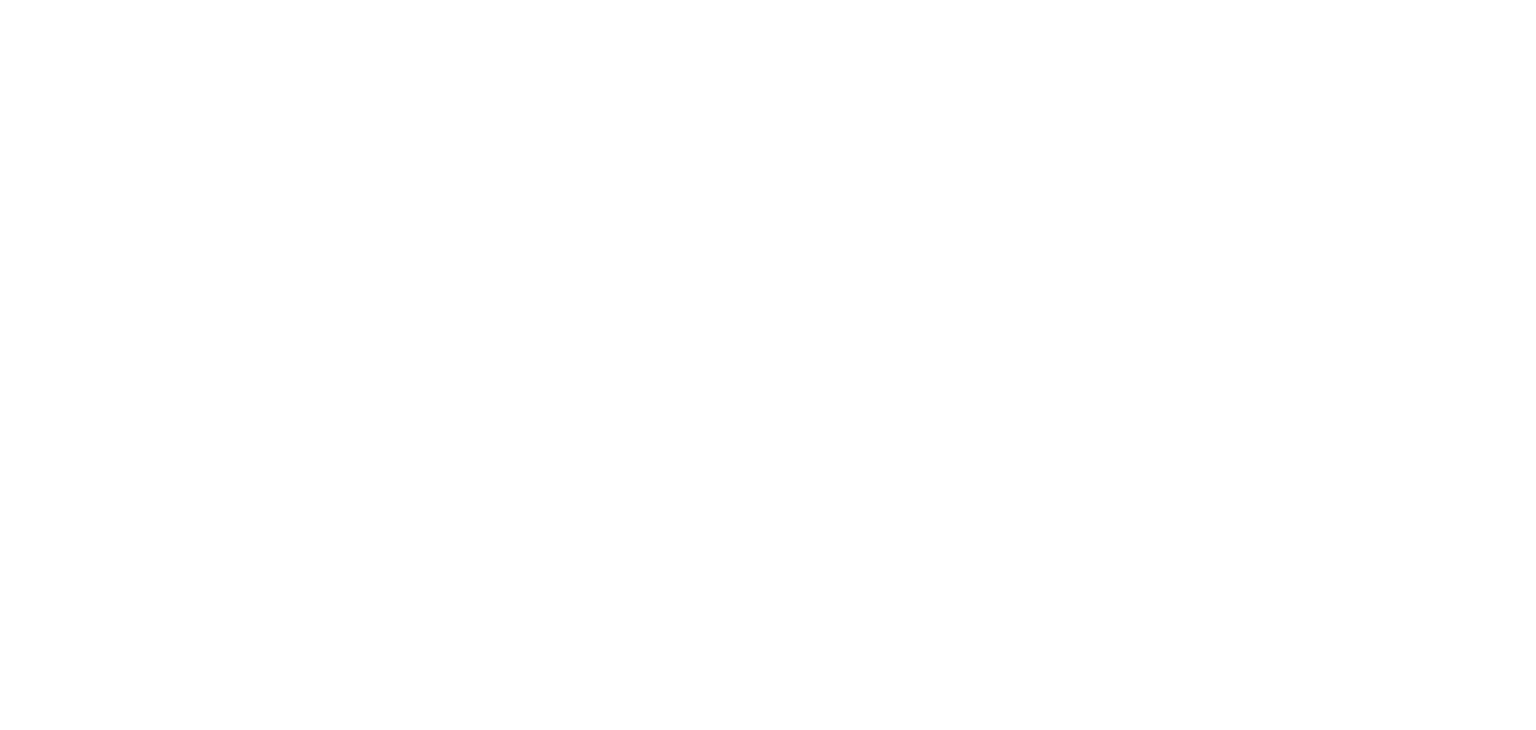 scroll, scrollTop: 0, scrollLeft: 0, axis: both 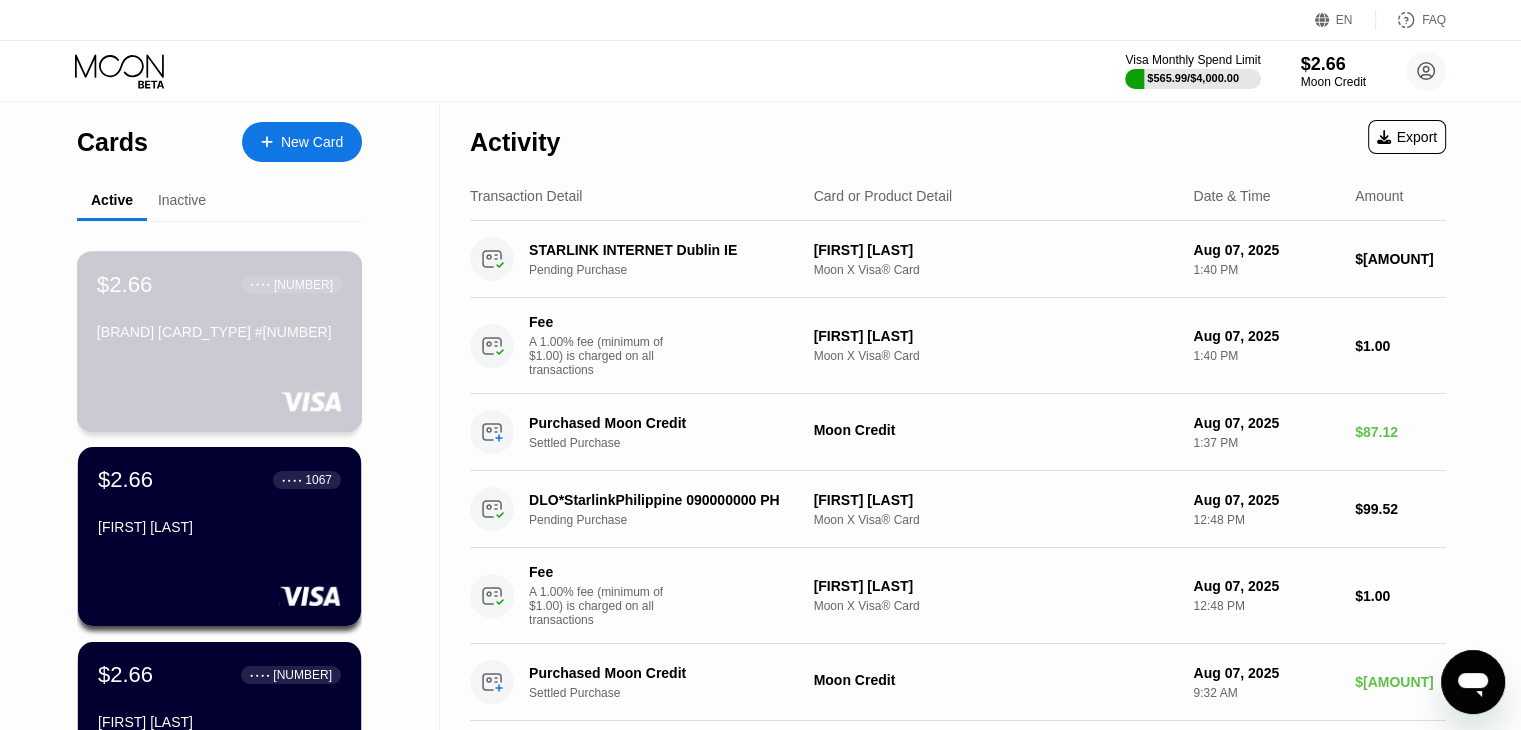 click on "[BRAND] [CARD_TYPE] #[NUMBER]" at bounding box center [219, 332] 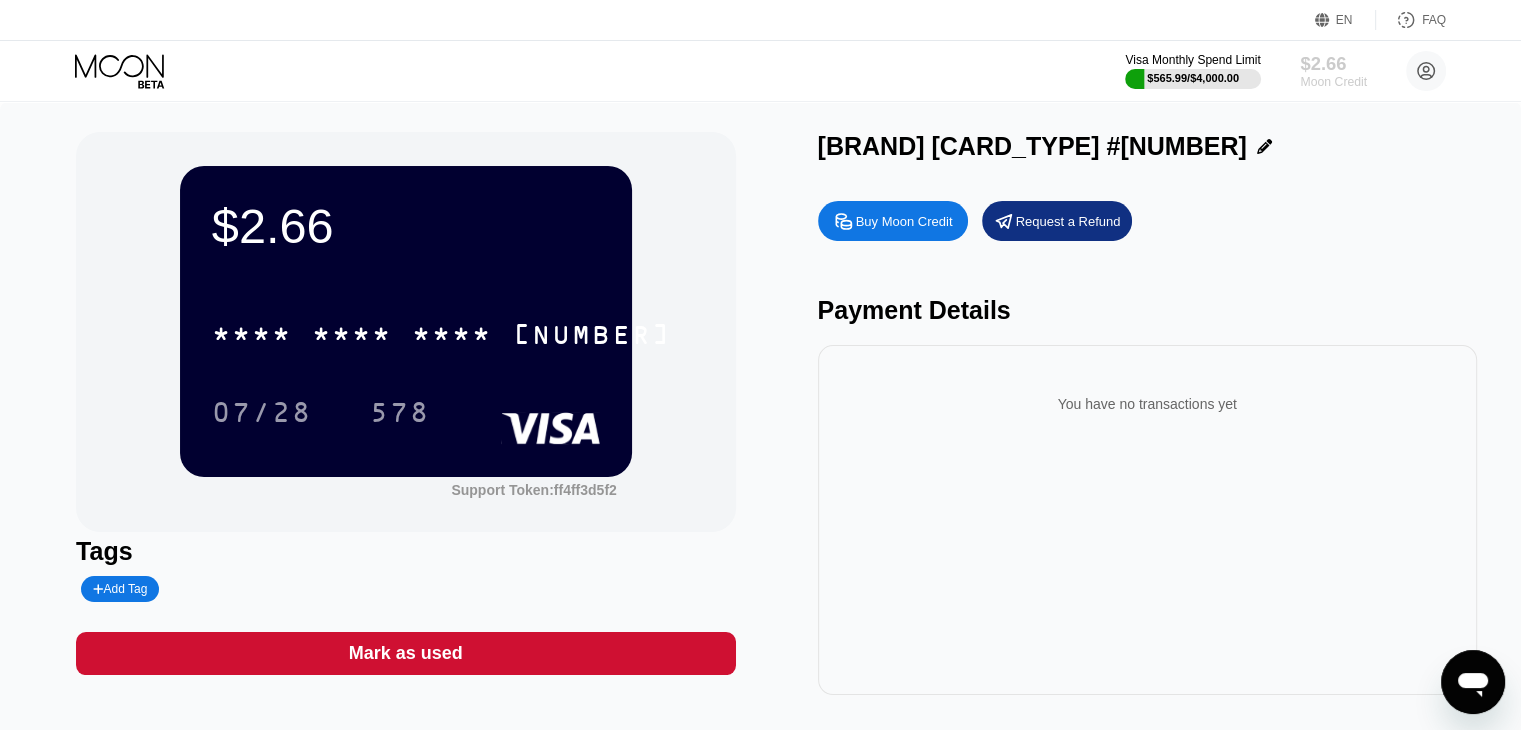 click on "$2.66" at bounding box center [1333, 63] 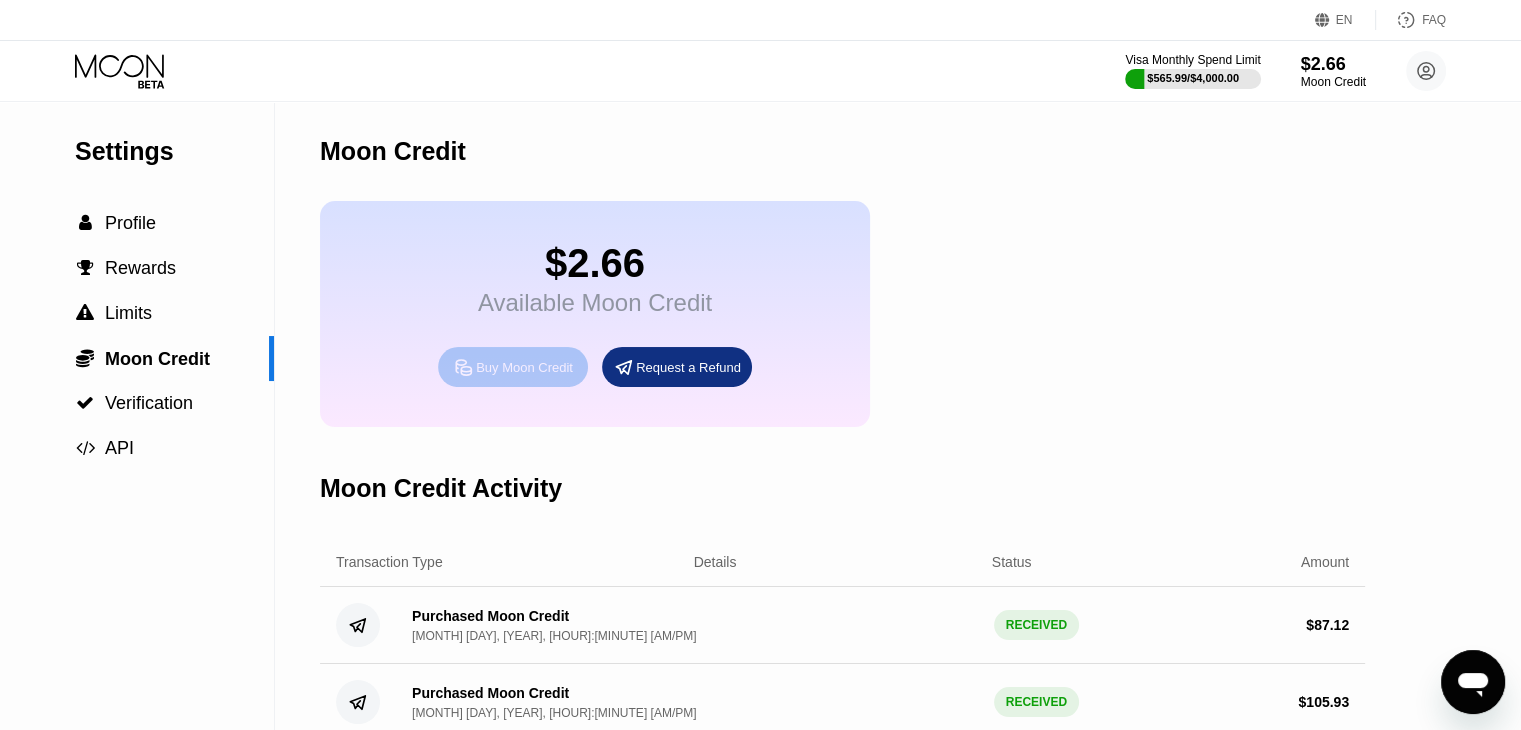 click 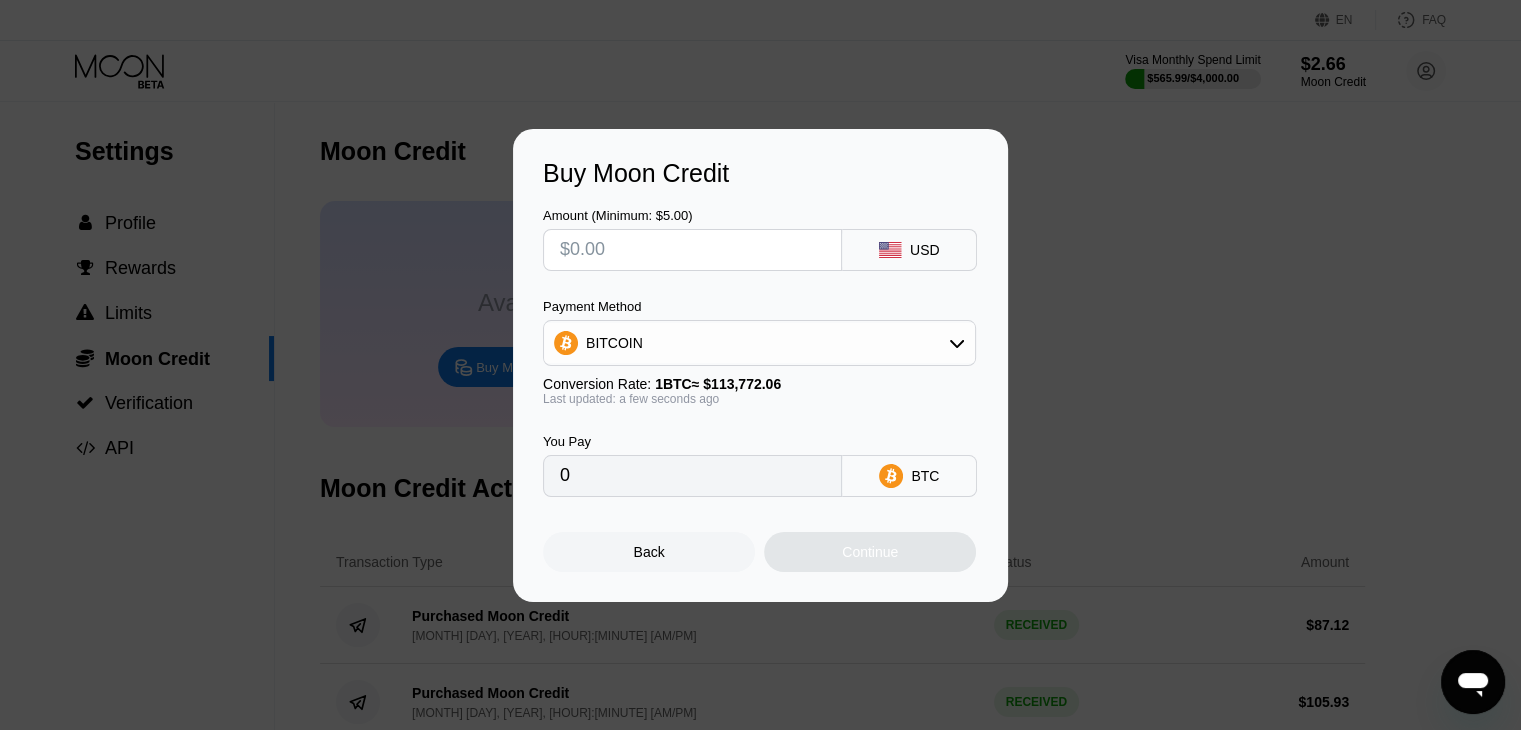 click at bounding box center [692, 250] 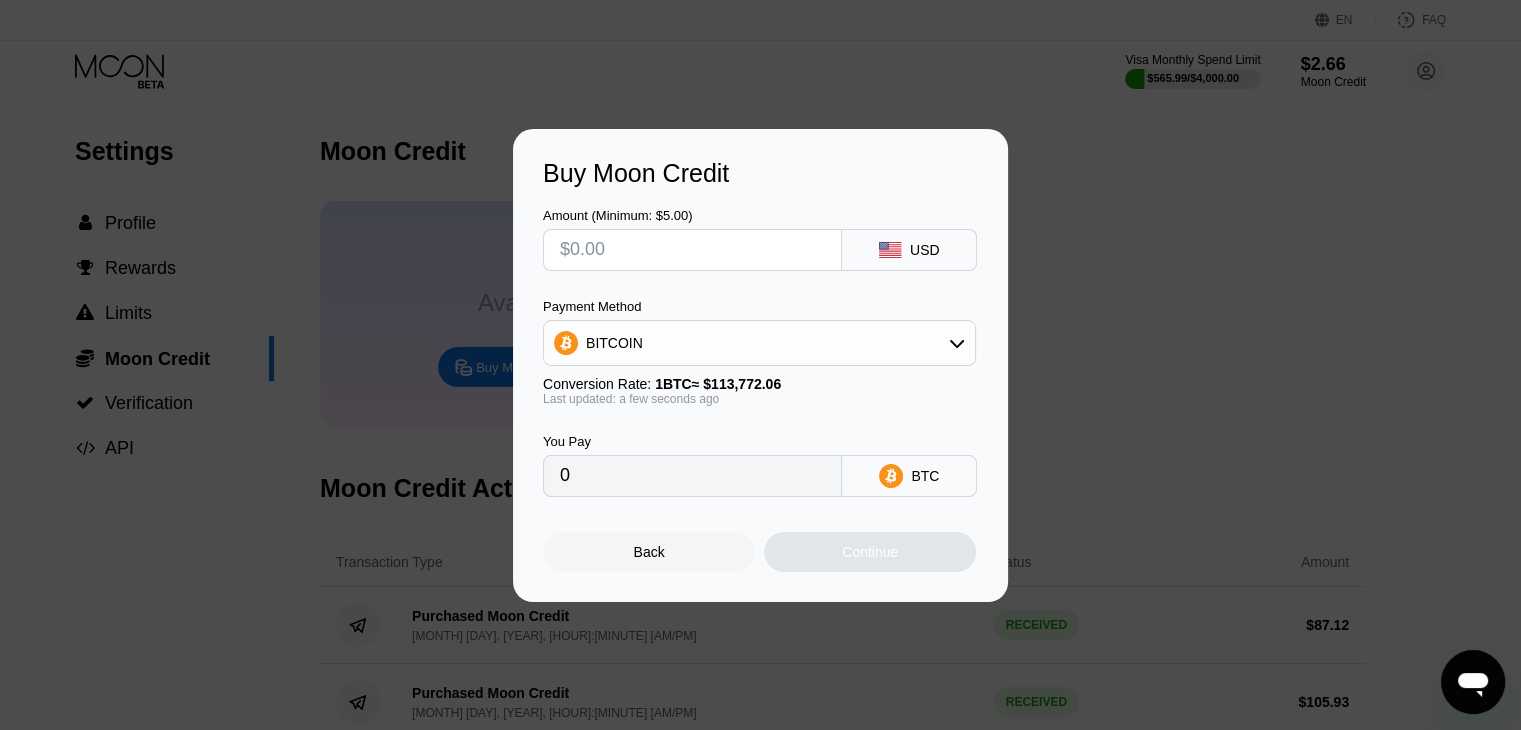type on "$8" 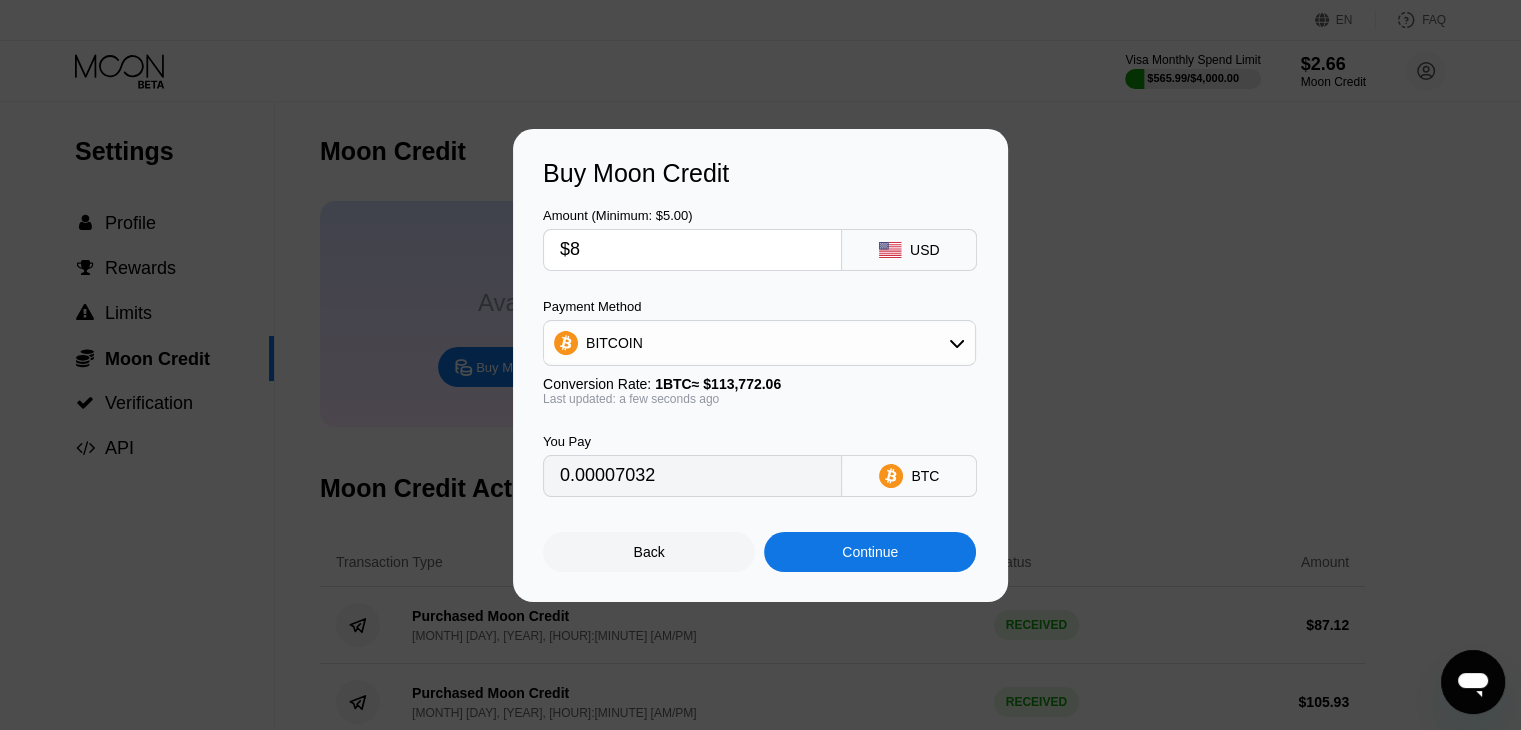 type on "0.00007032" 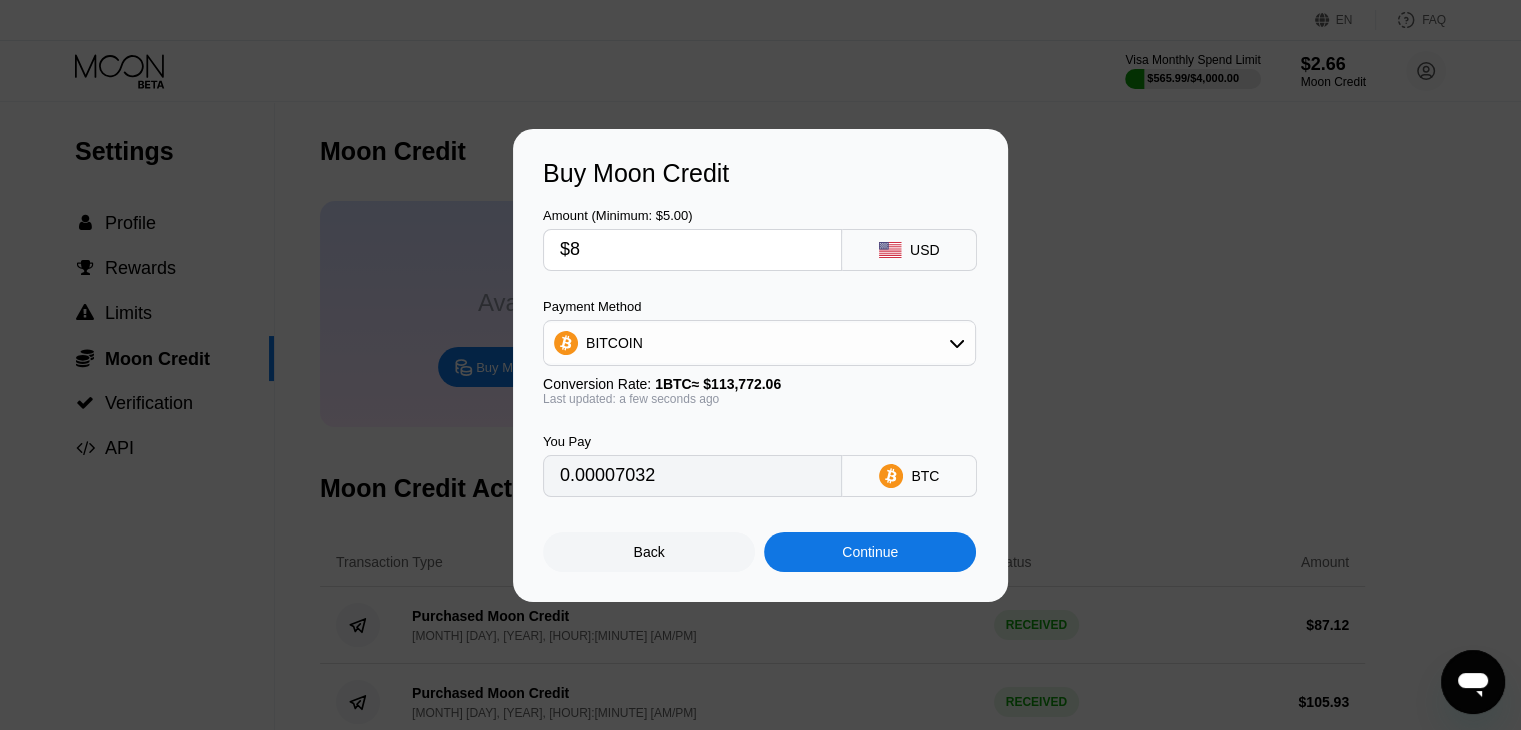 type on "$86" 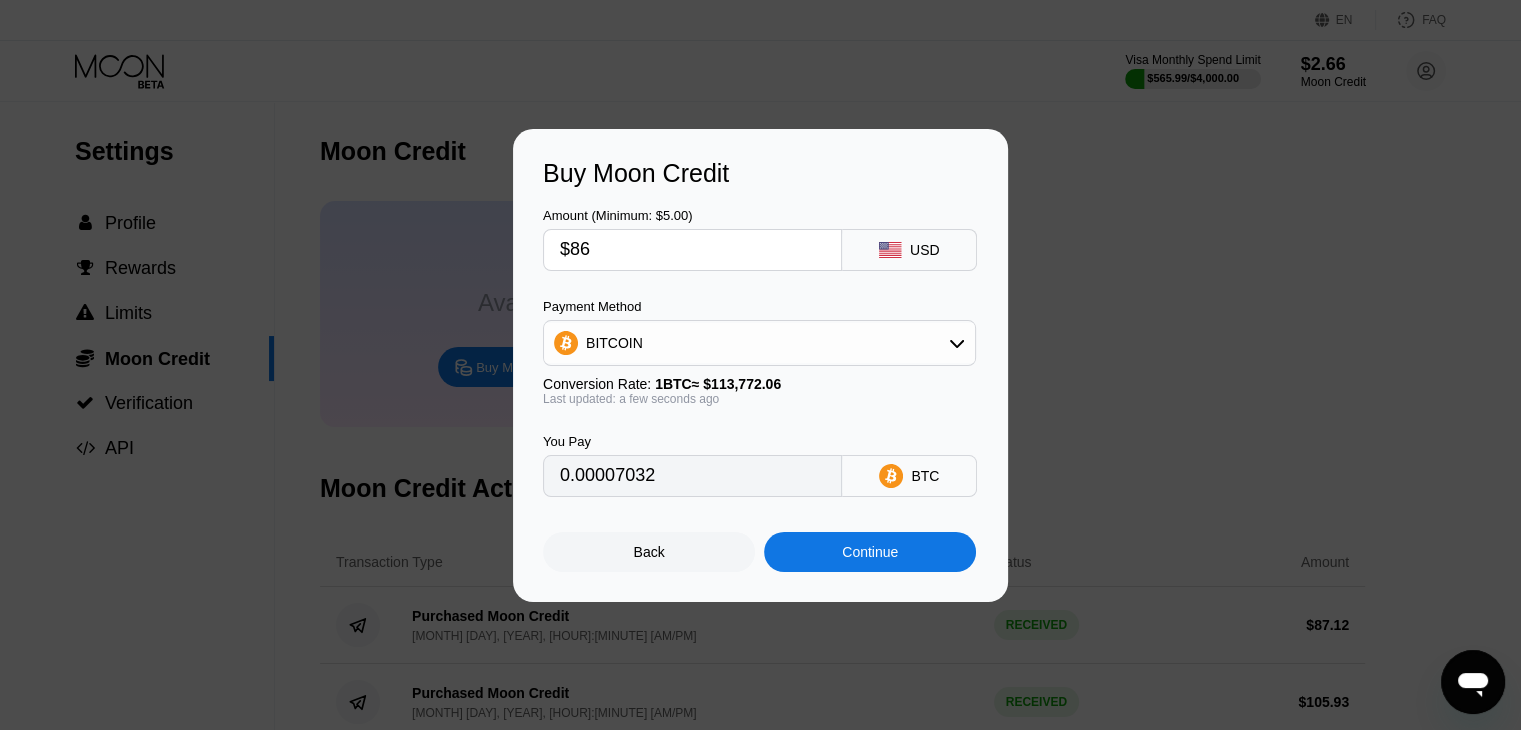 type on "0.00075590" 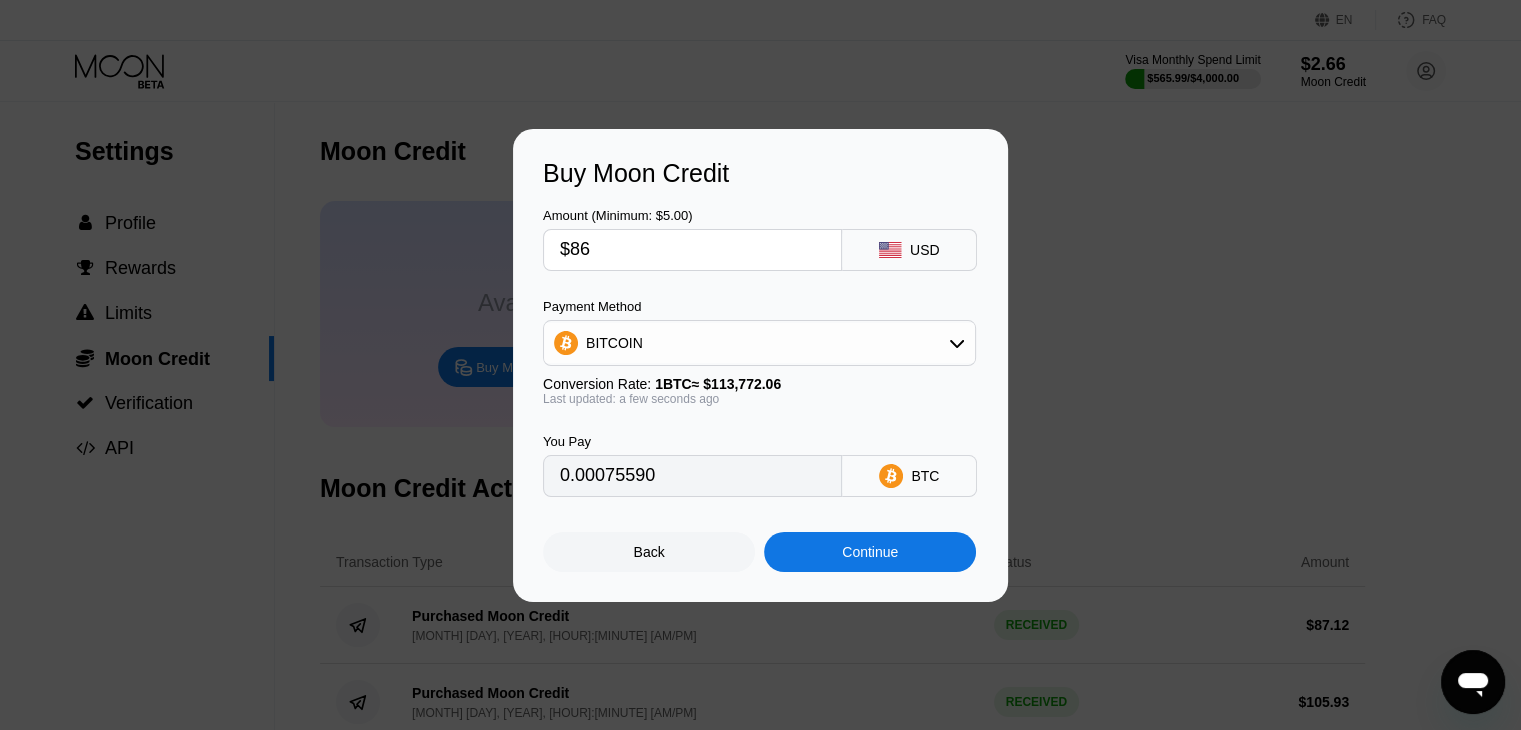 type on "$86" 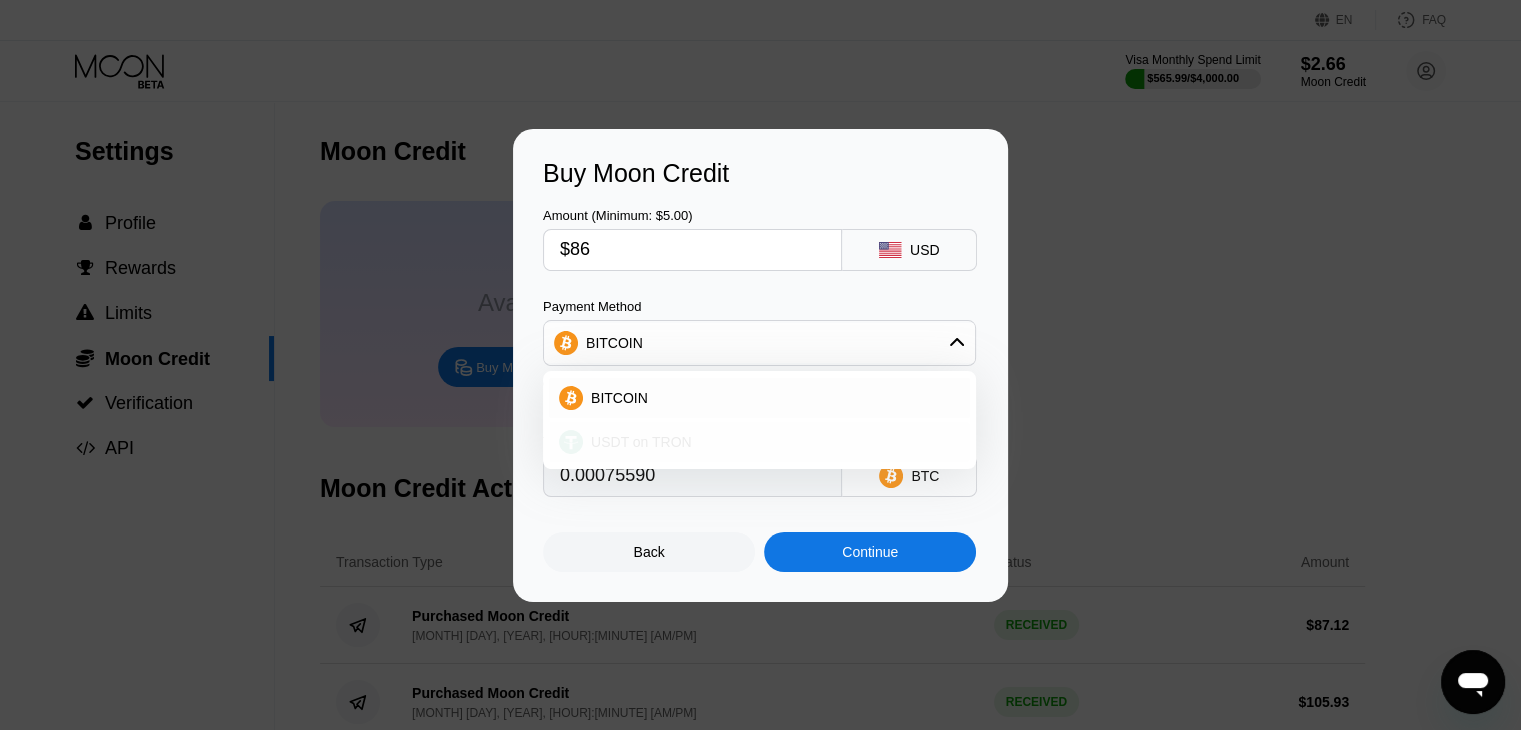 click on "USDT on TRON" at bounding box center [641, 442] 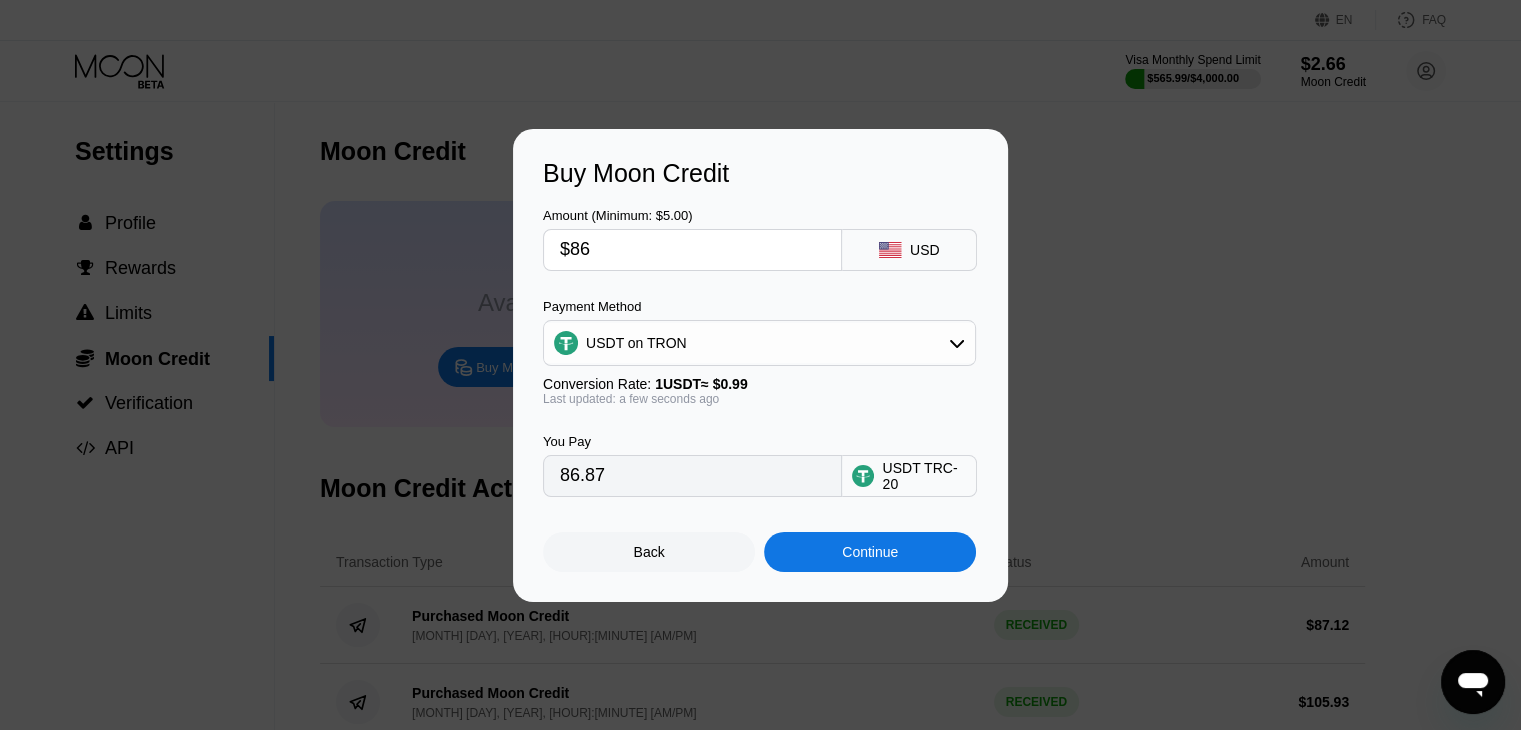 click on "$86" at bounding box center (692, 250) 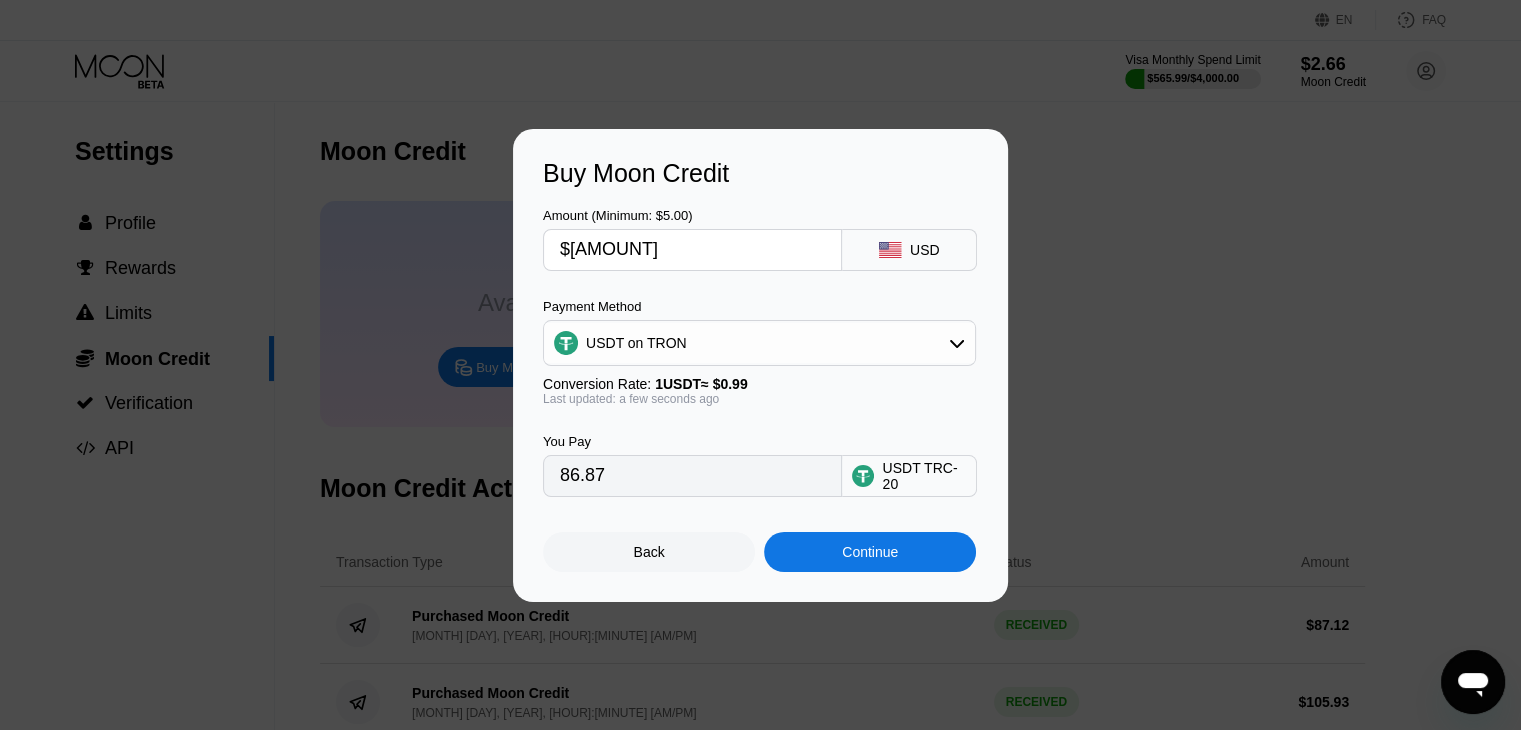 type on "$[AMOUNT]" 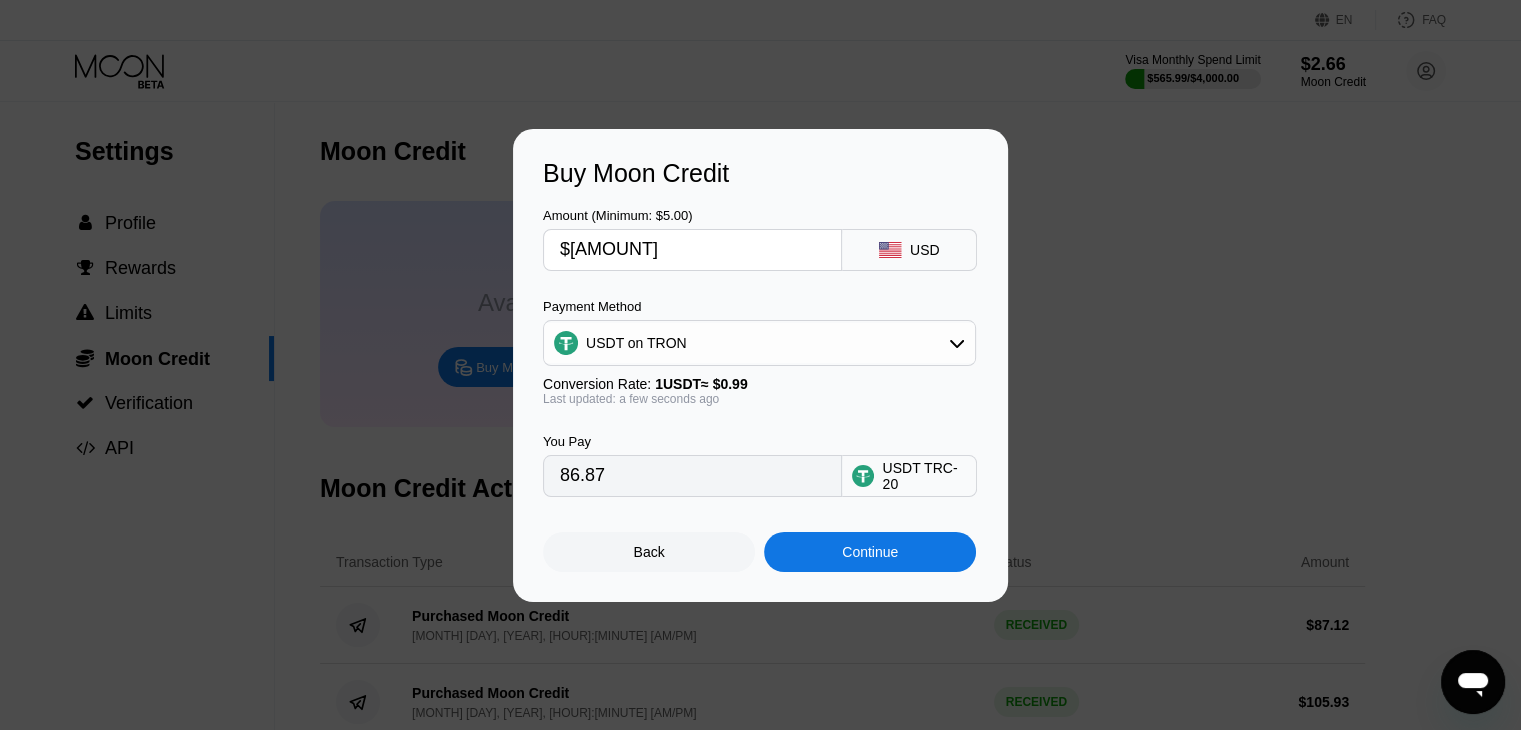 type on "[NUMBER]" 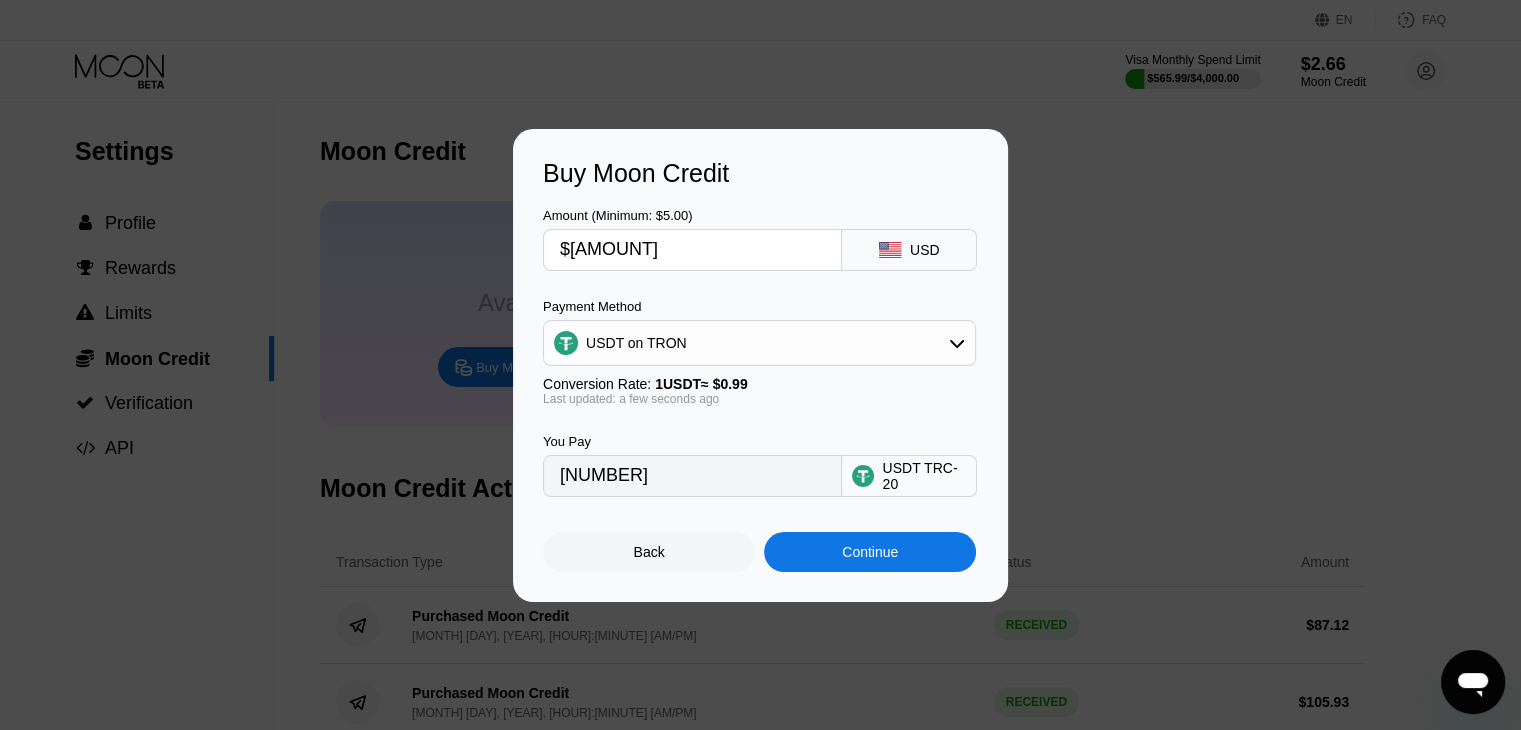 type on "$[AMOUNT]" 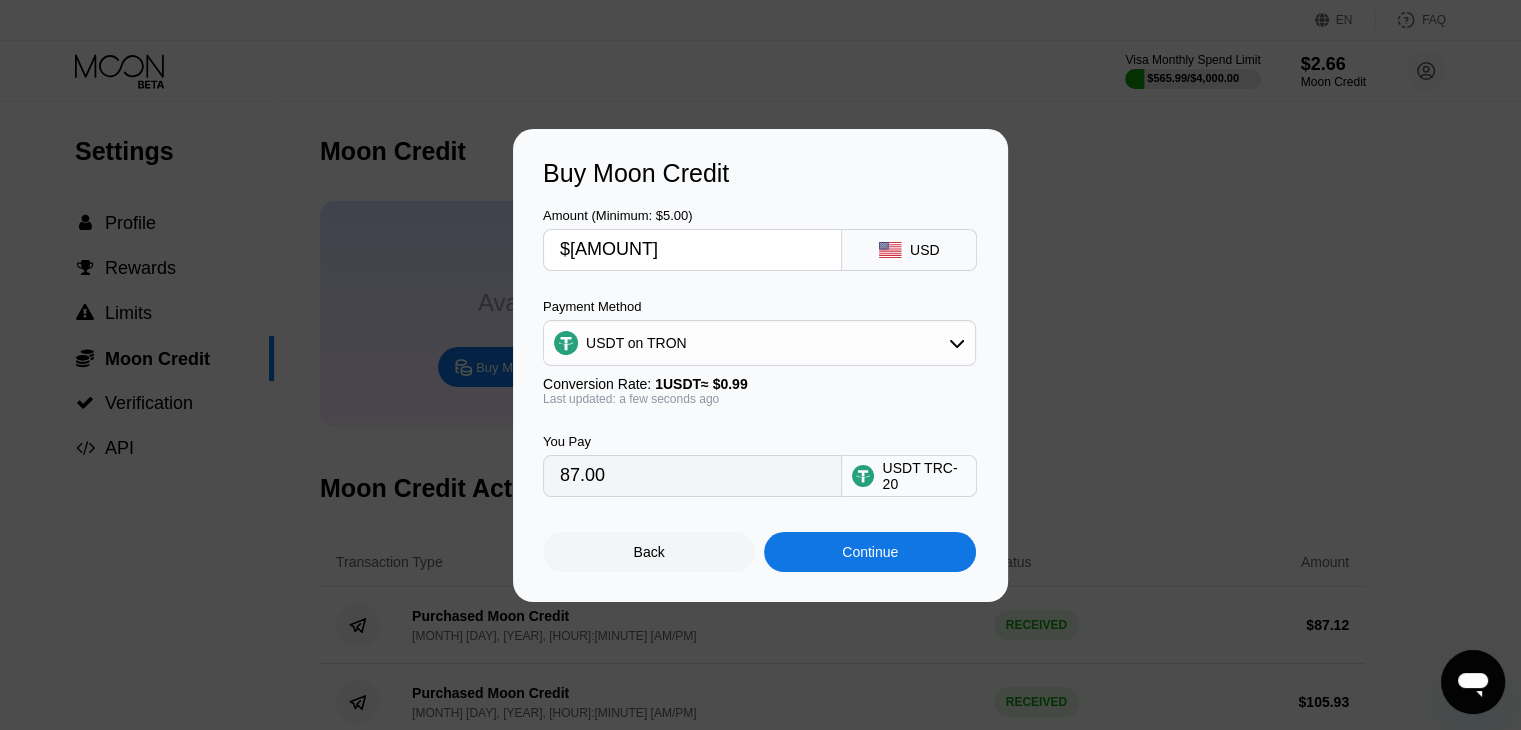 type on "$[AMOUNT]" 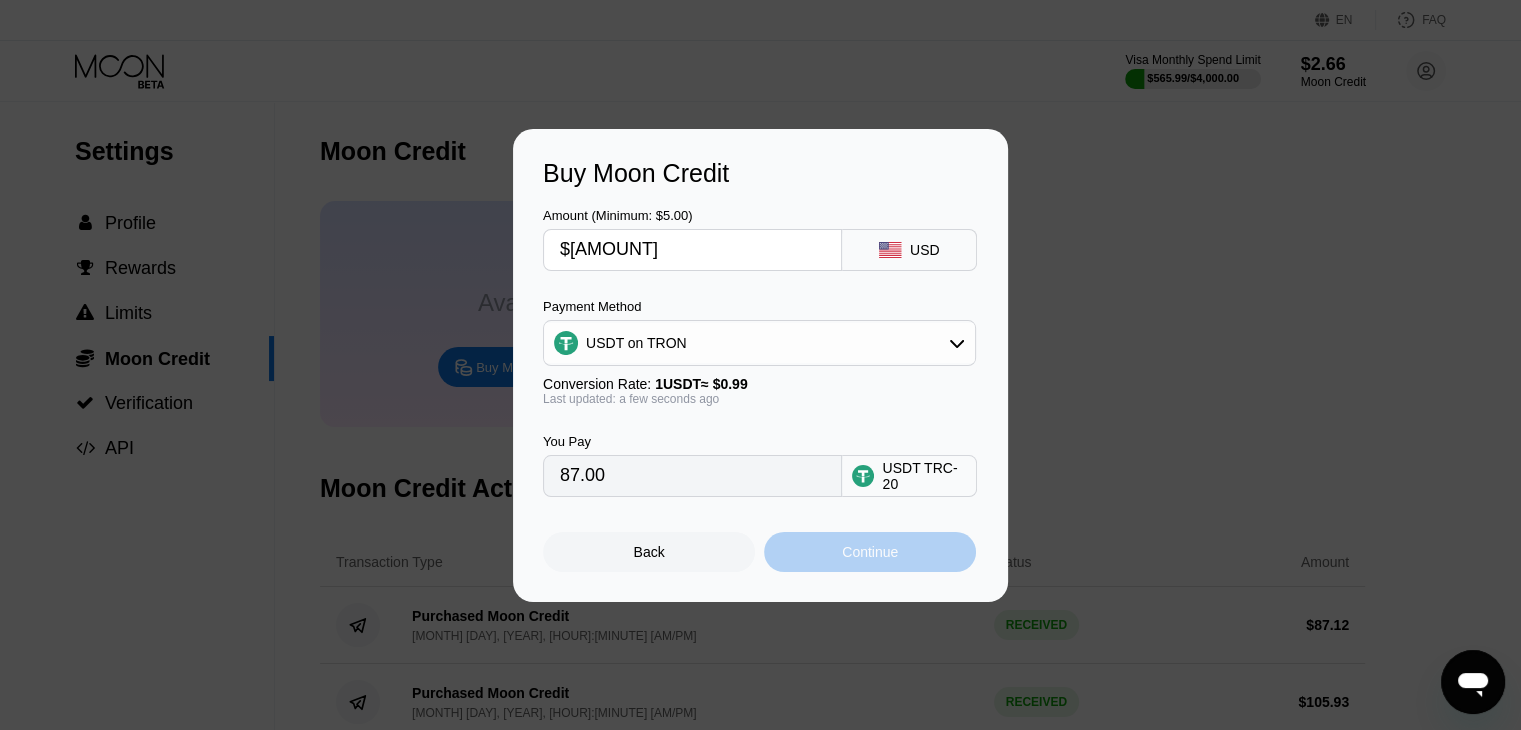 click on "Continue" at bounding box center [870, 552] 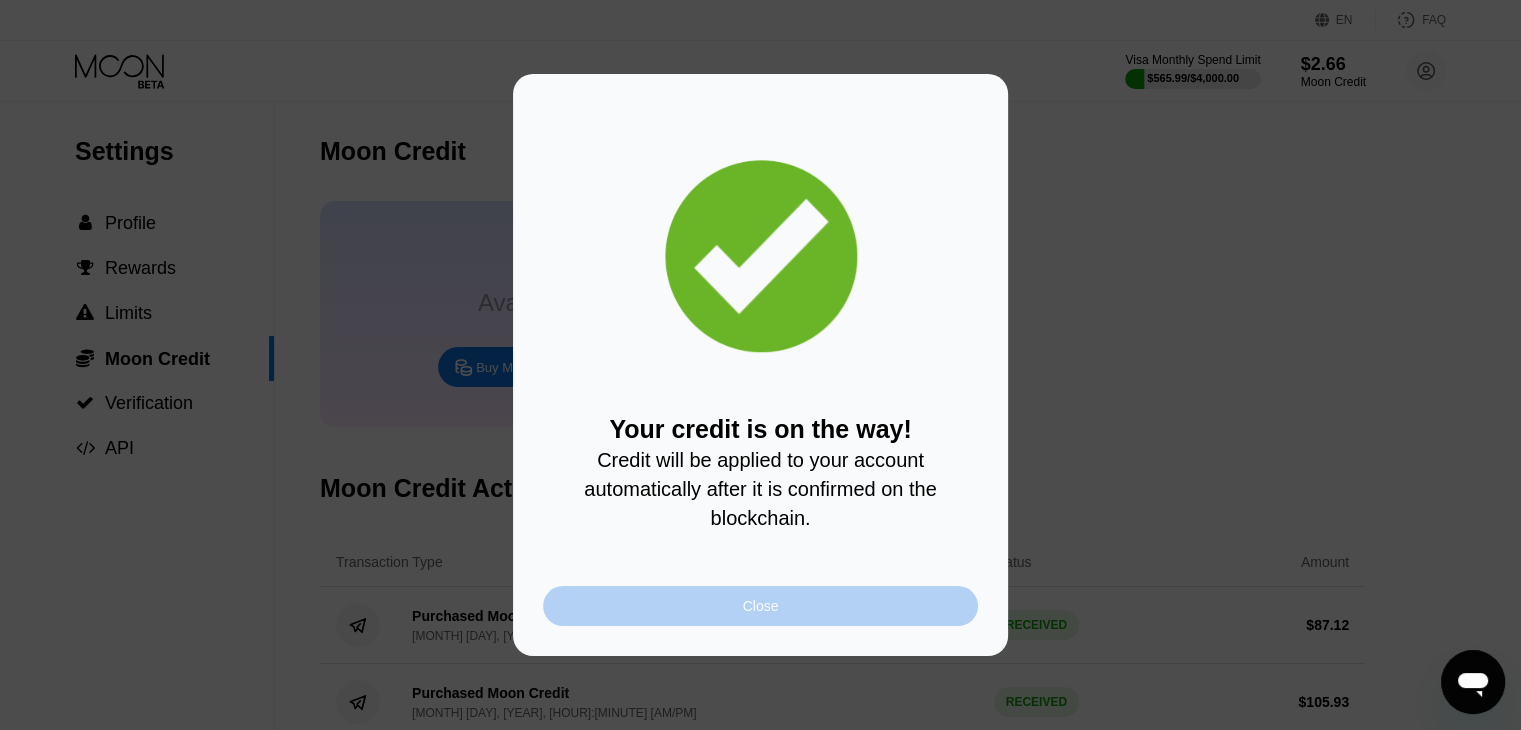click on "Close" at bounding box center (760, 606) 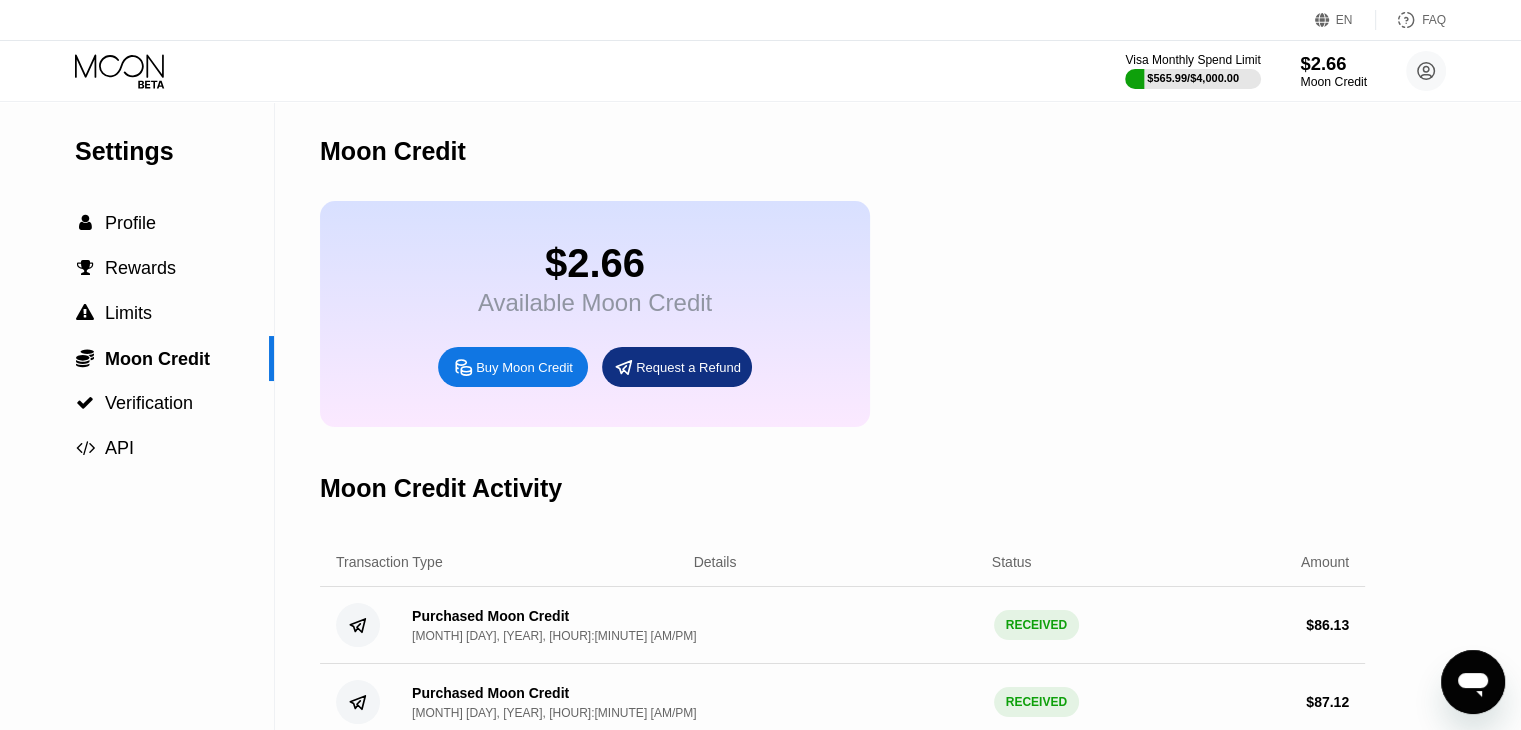 click on "$2.66" at bounding box center [1333, 63] 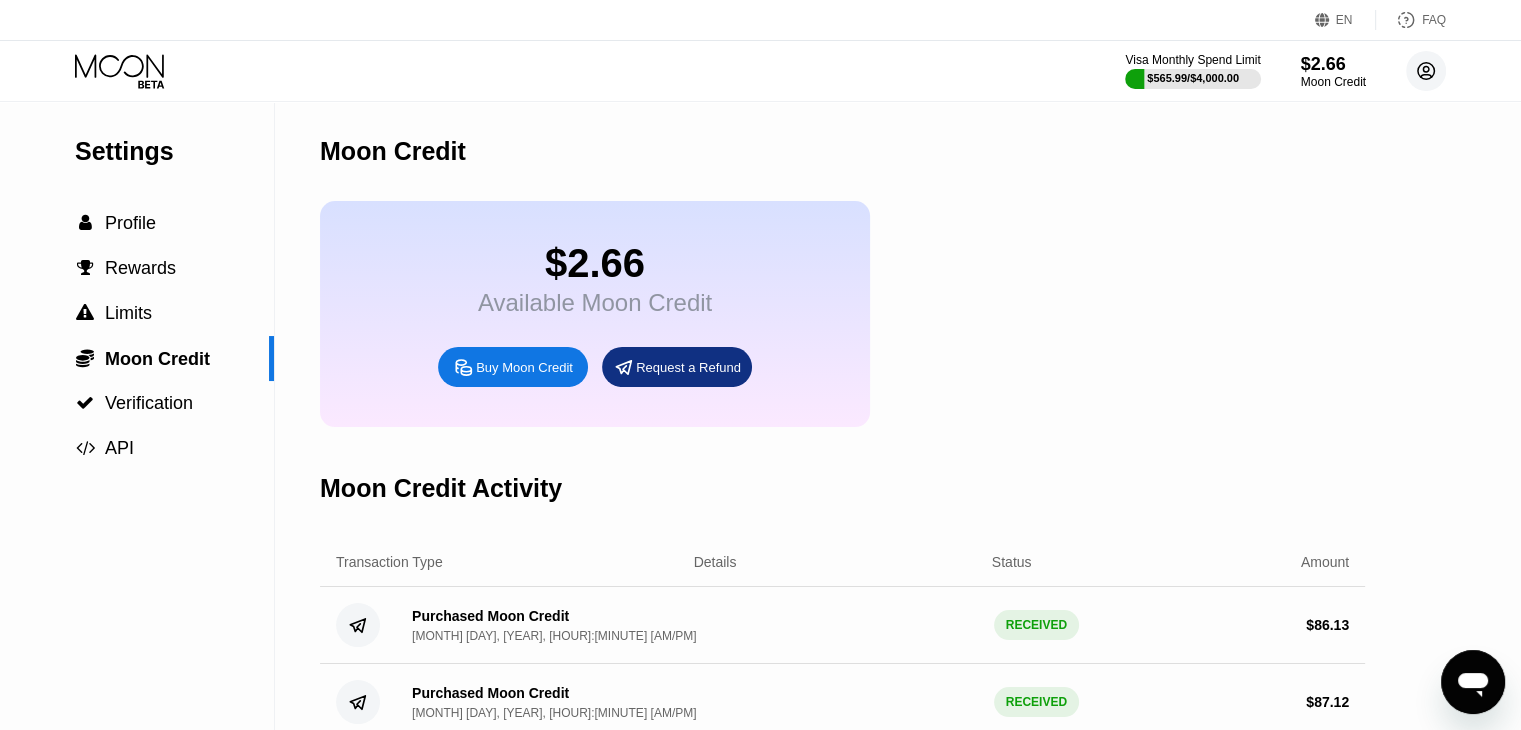 click 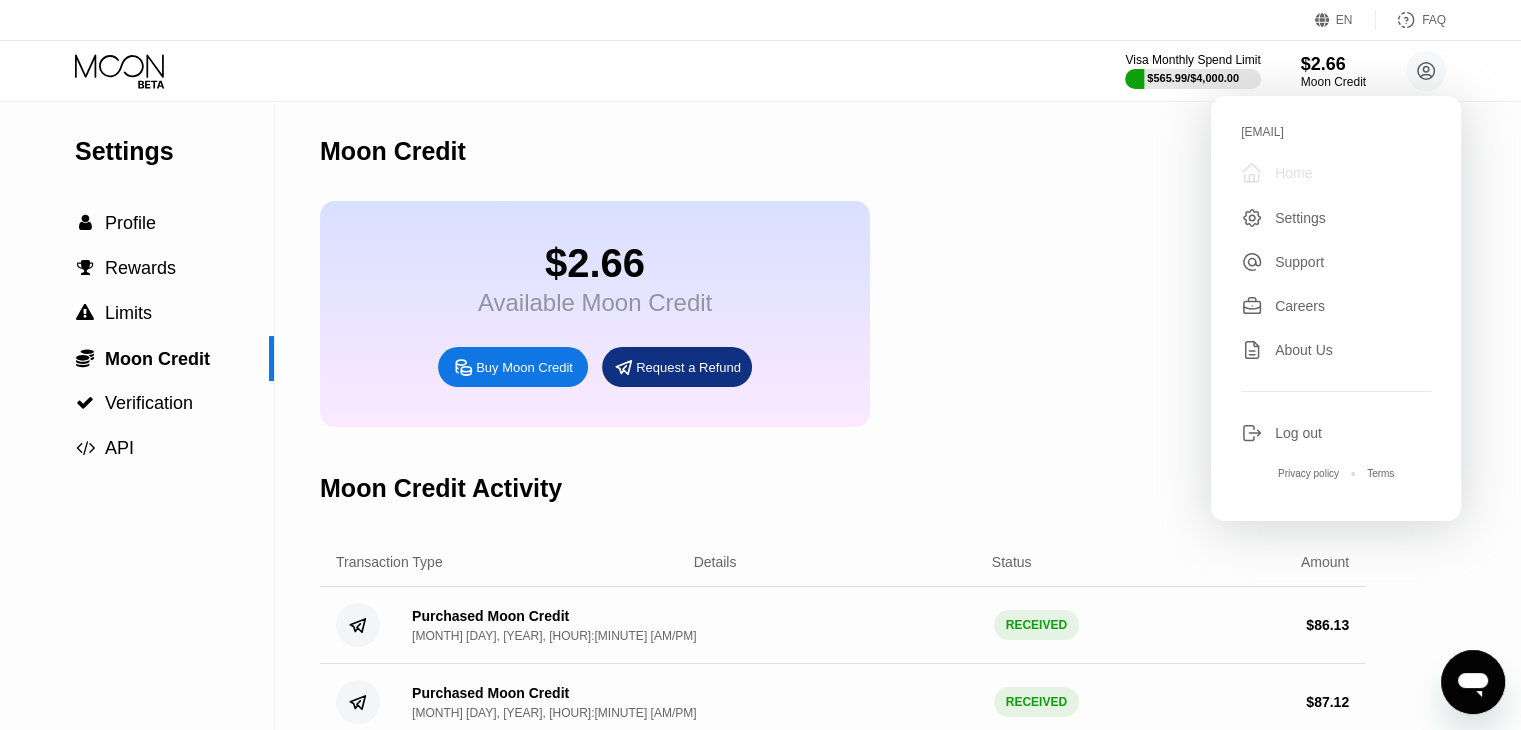 click on "Home" at bounding box center (1293, 173) 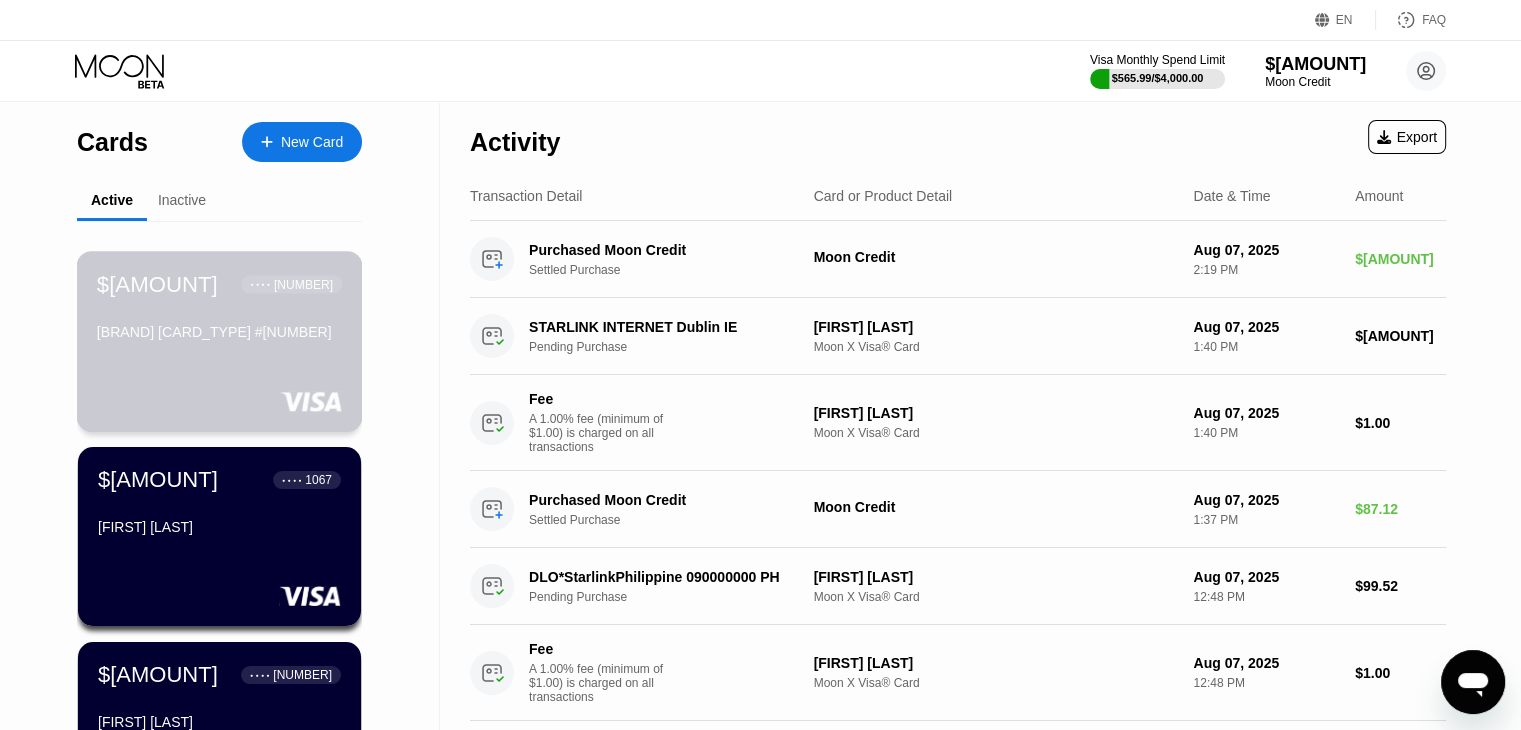click on "$[AMOUNT] ● ● ● ● [NUMBER] [BRAND] [CARD_TYPE] #[NUMBER]" at bounding box center (219, 309) 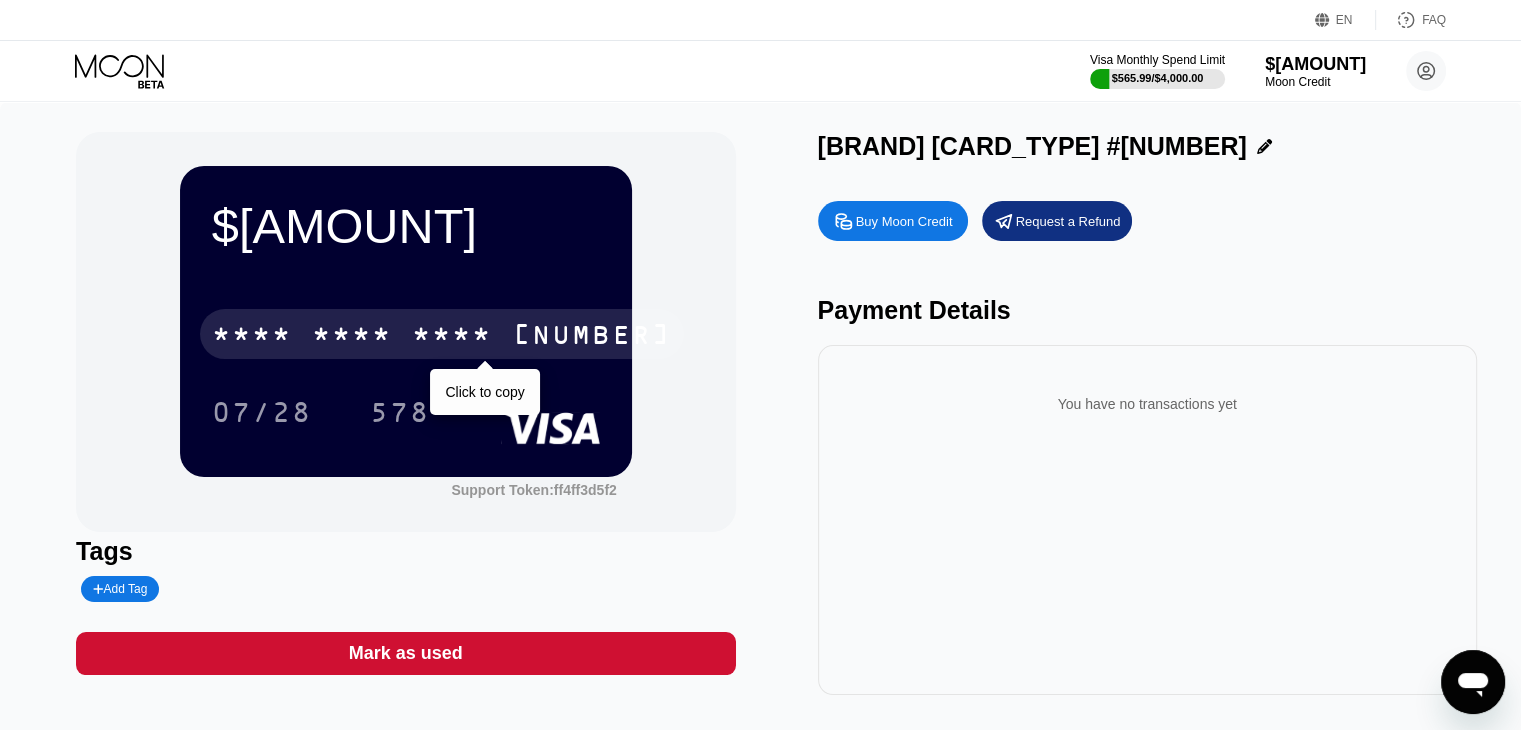 click on "* * * *" at bounding box center [252, 337] 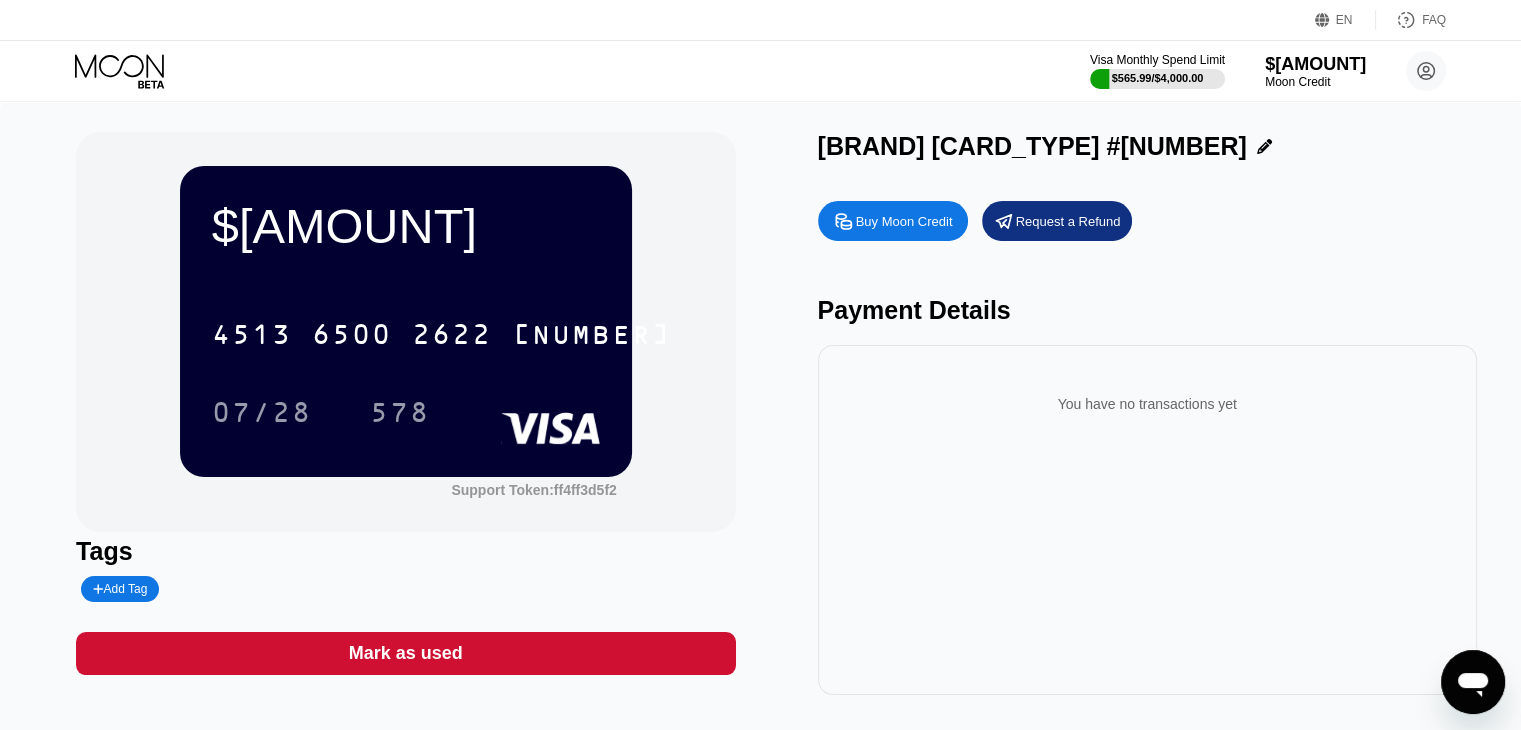 click on "[BRAND] [CARD_TYPE] #[NUMBER] [EMAIL] [GENERAL_TEXT]" at bounding box center (760, 71) 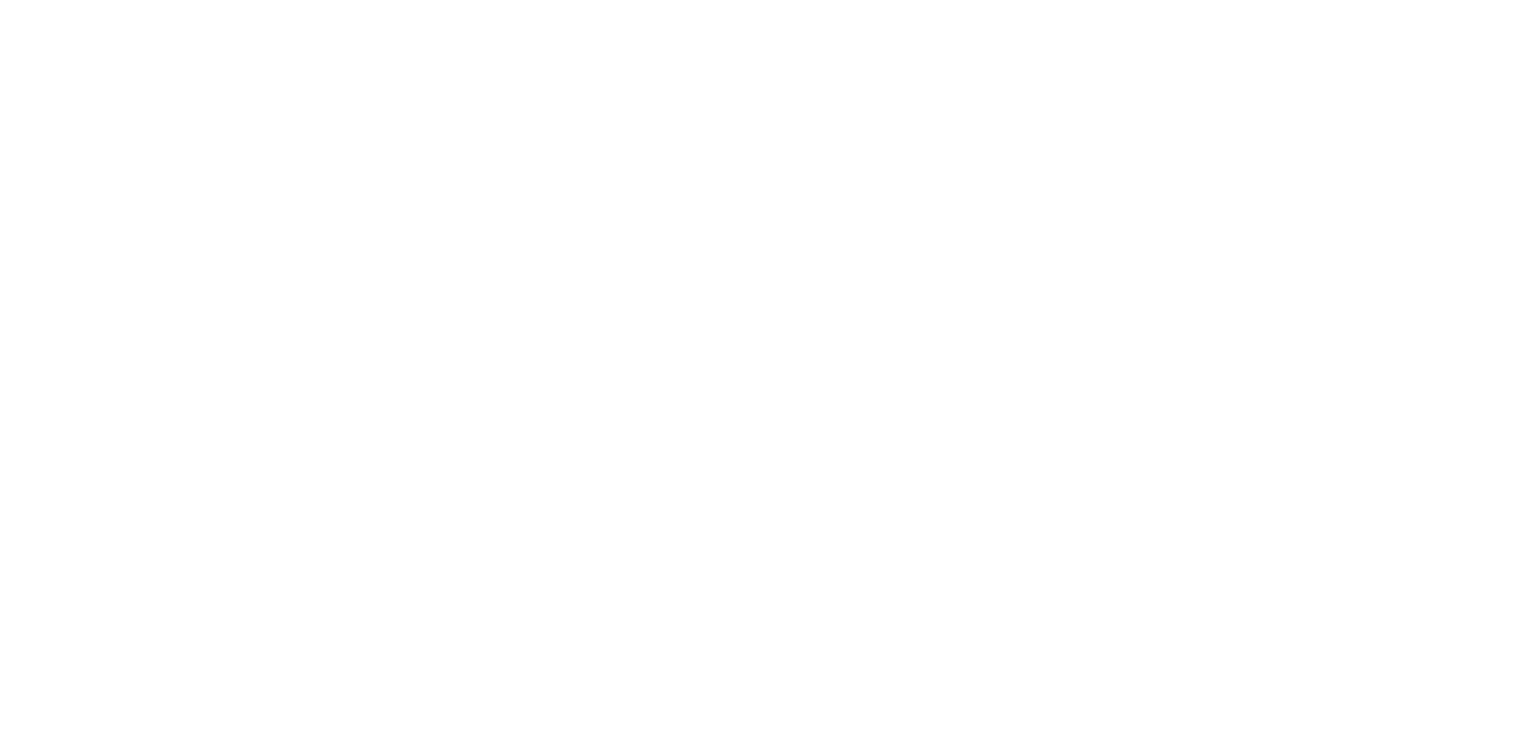 scroll, scrollTop: 0, scrollLeft: 0, axis: both 